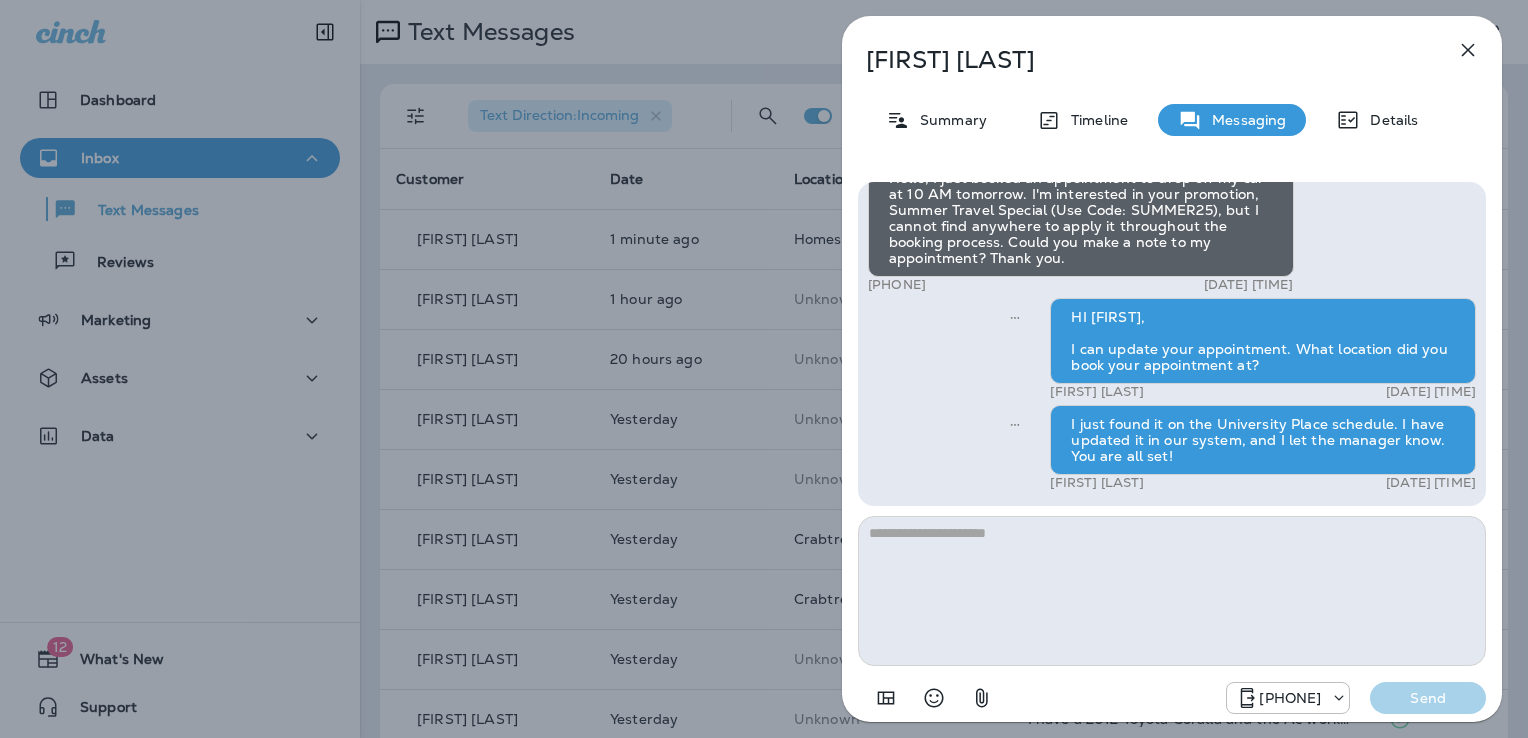 scroll, scrollTop: 0, scrollLeft: 0, axis: both 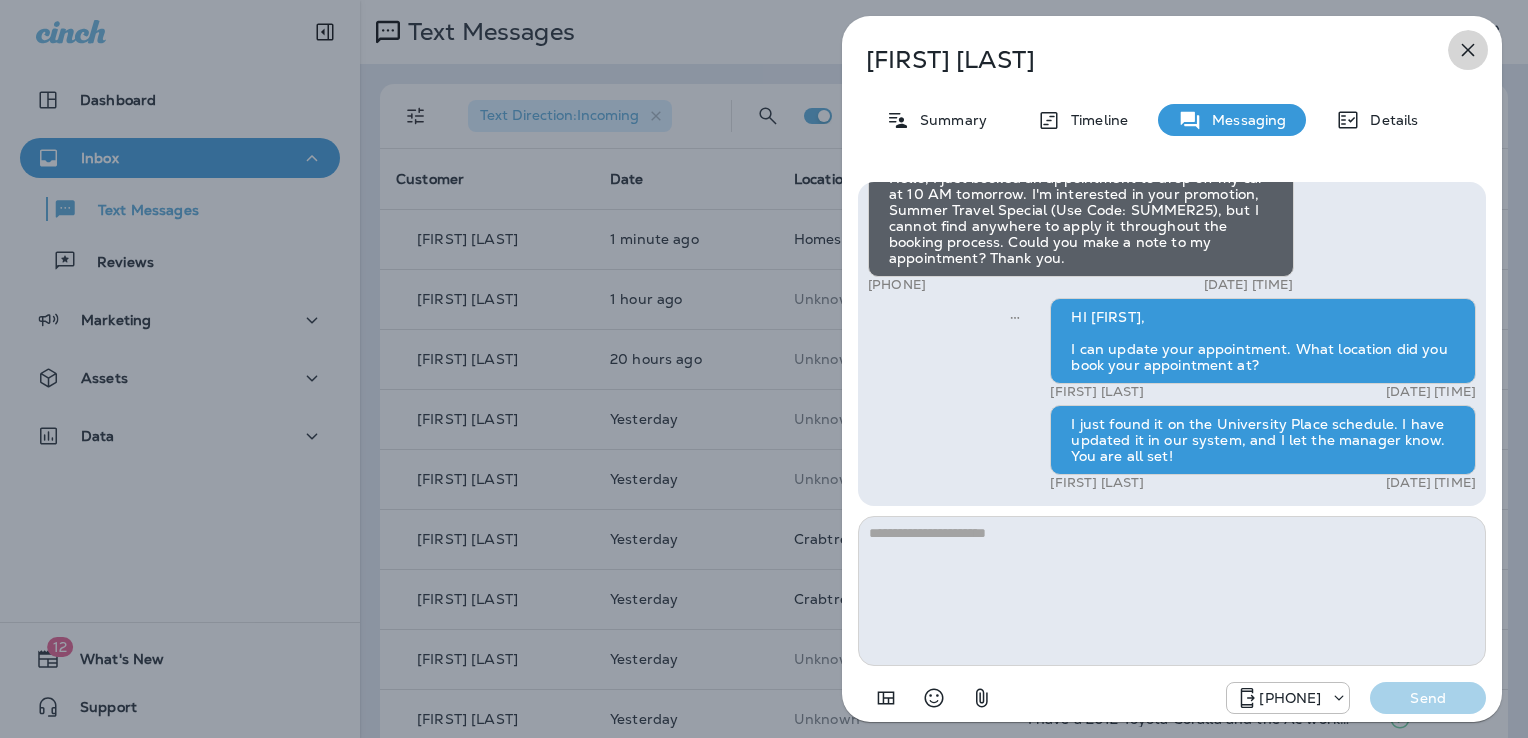 click 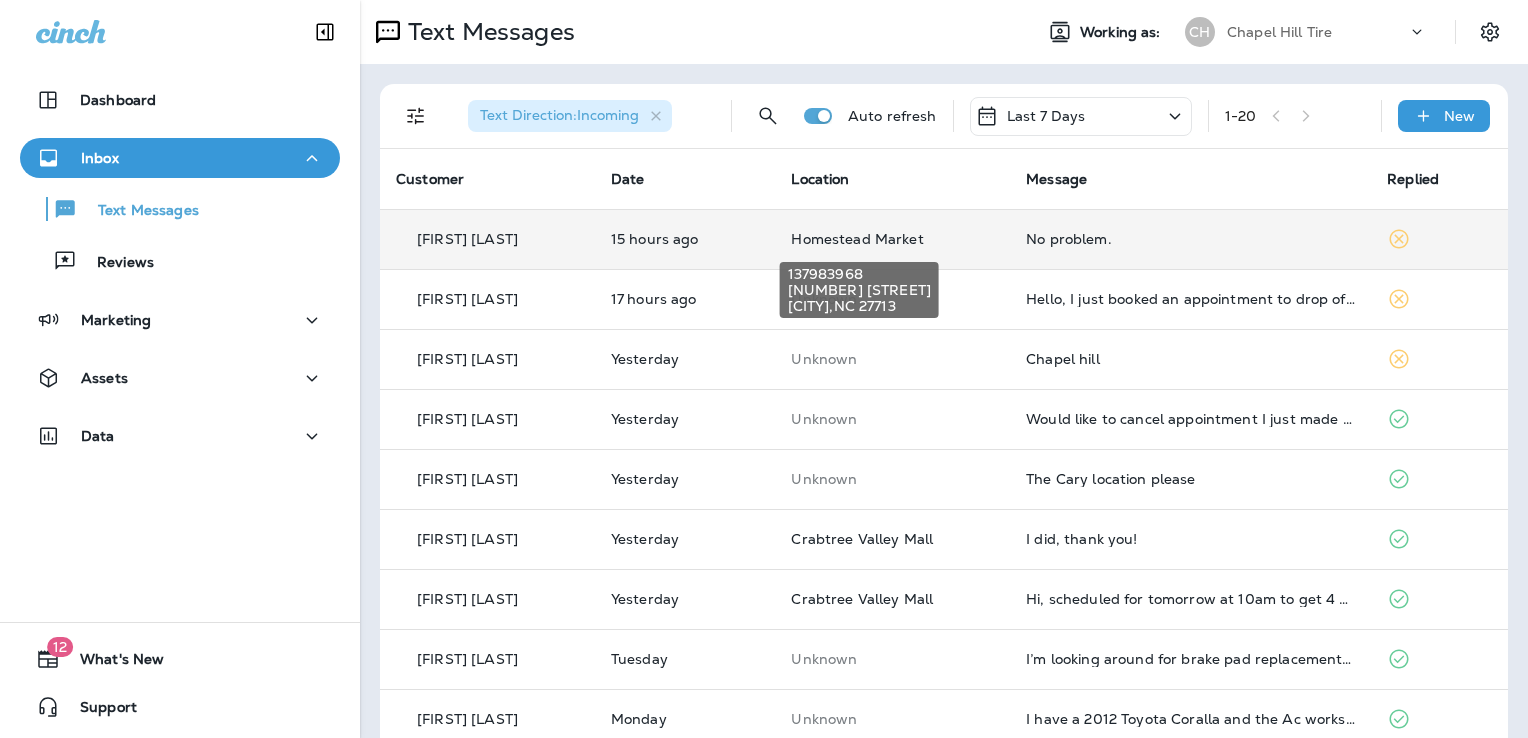 click on "Homestead Market" at bounding box center [857, 239] 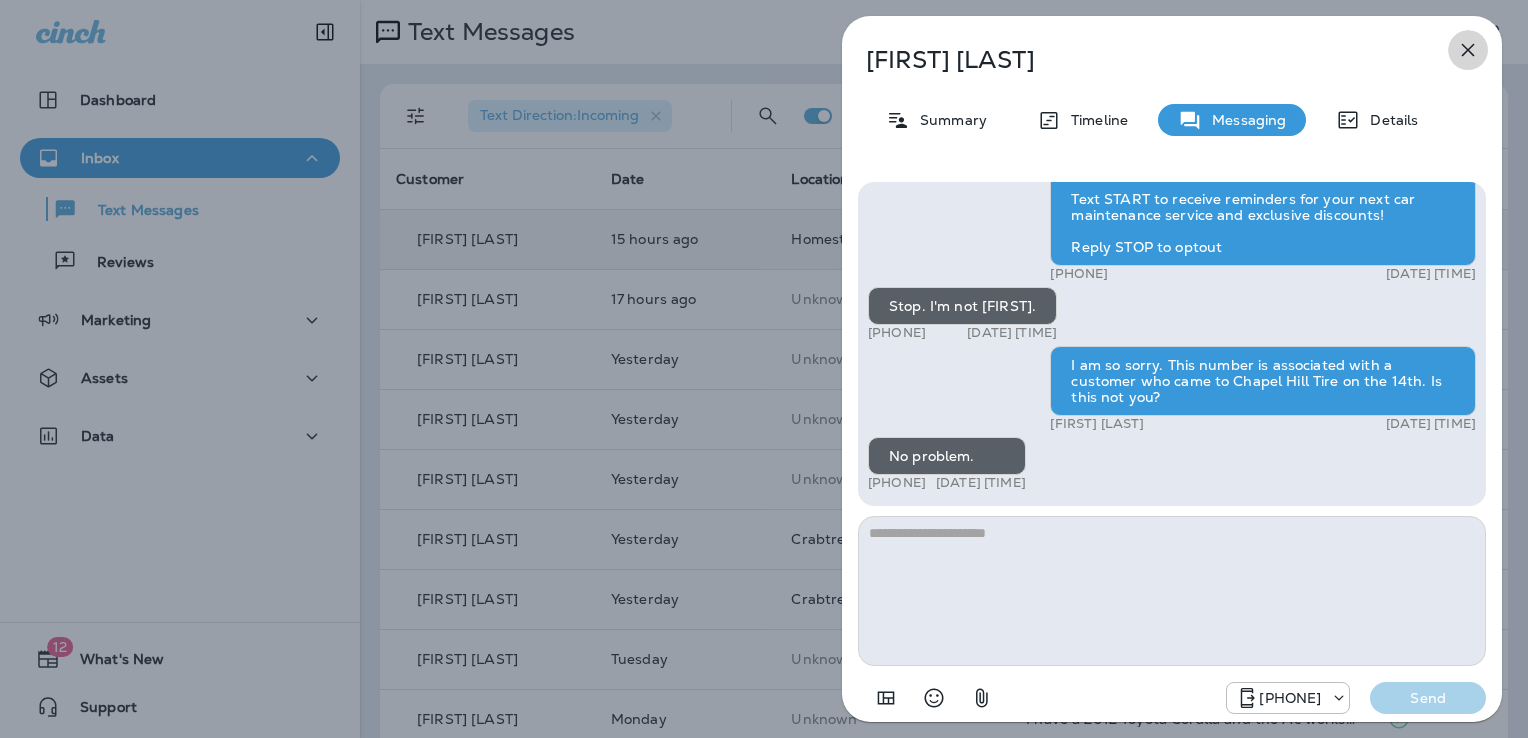 click 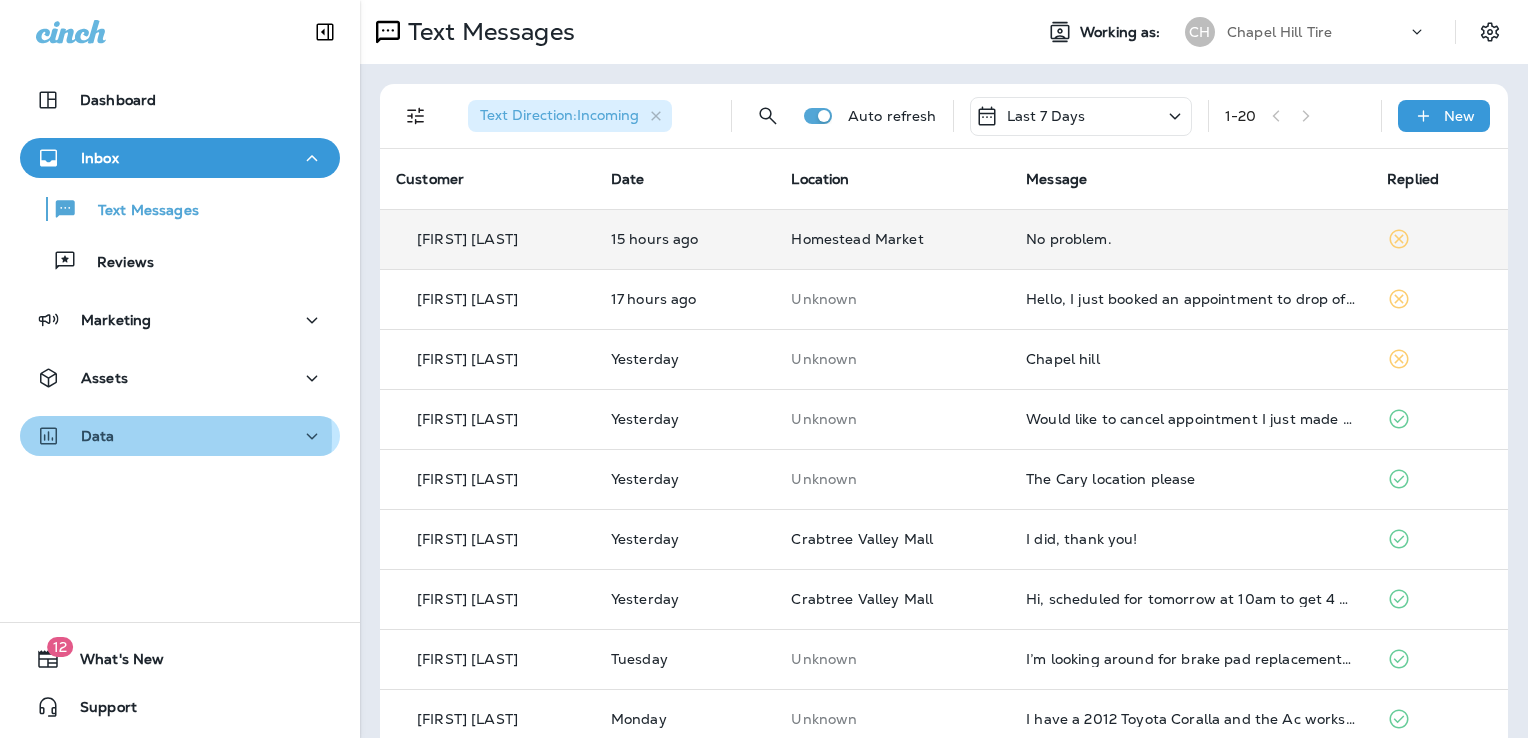 click on "Data" at bounding box center (98, 436) 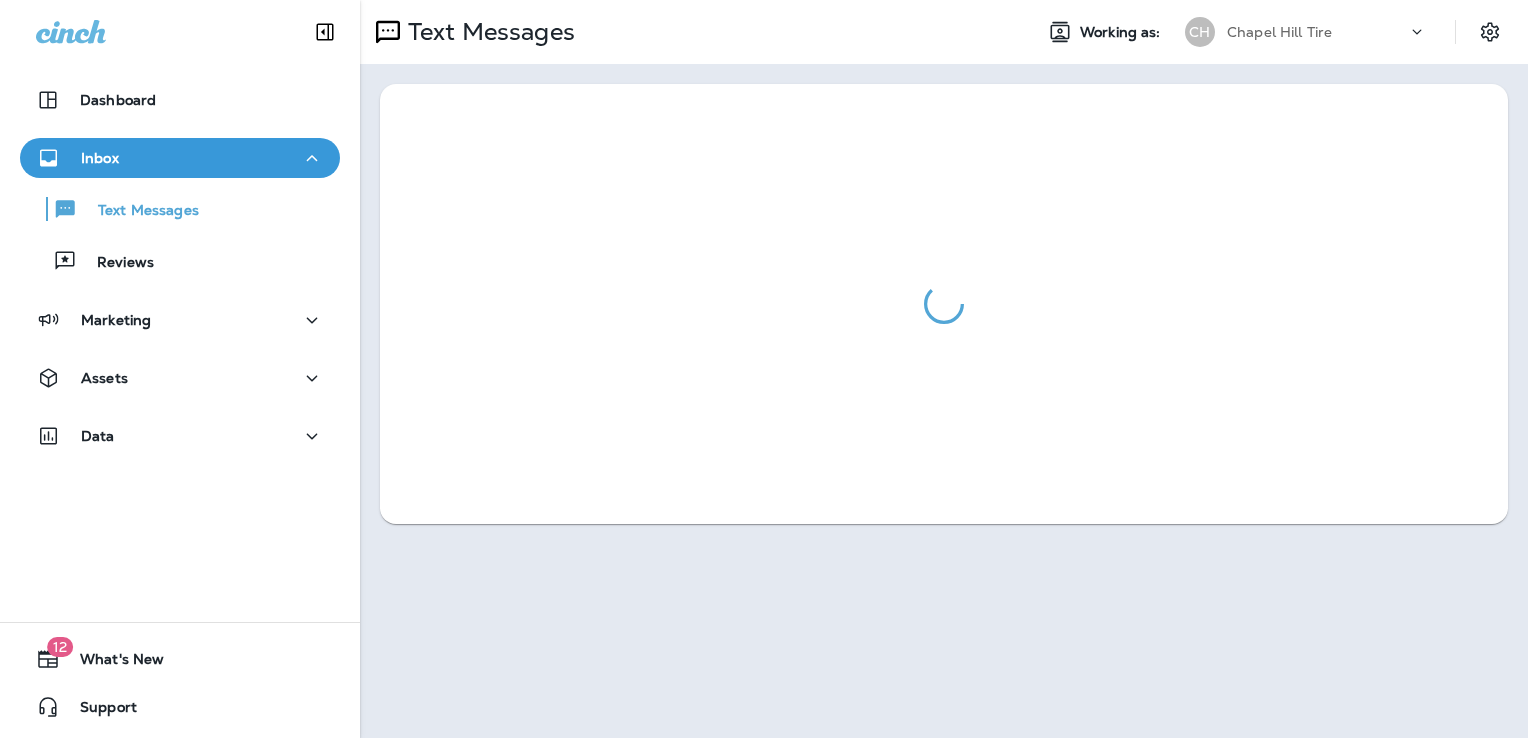 scroll, scrollTop: 0, scrollLeft: 0, axis: both 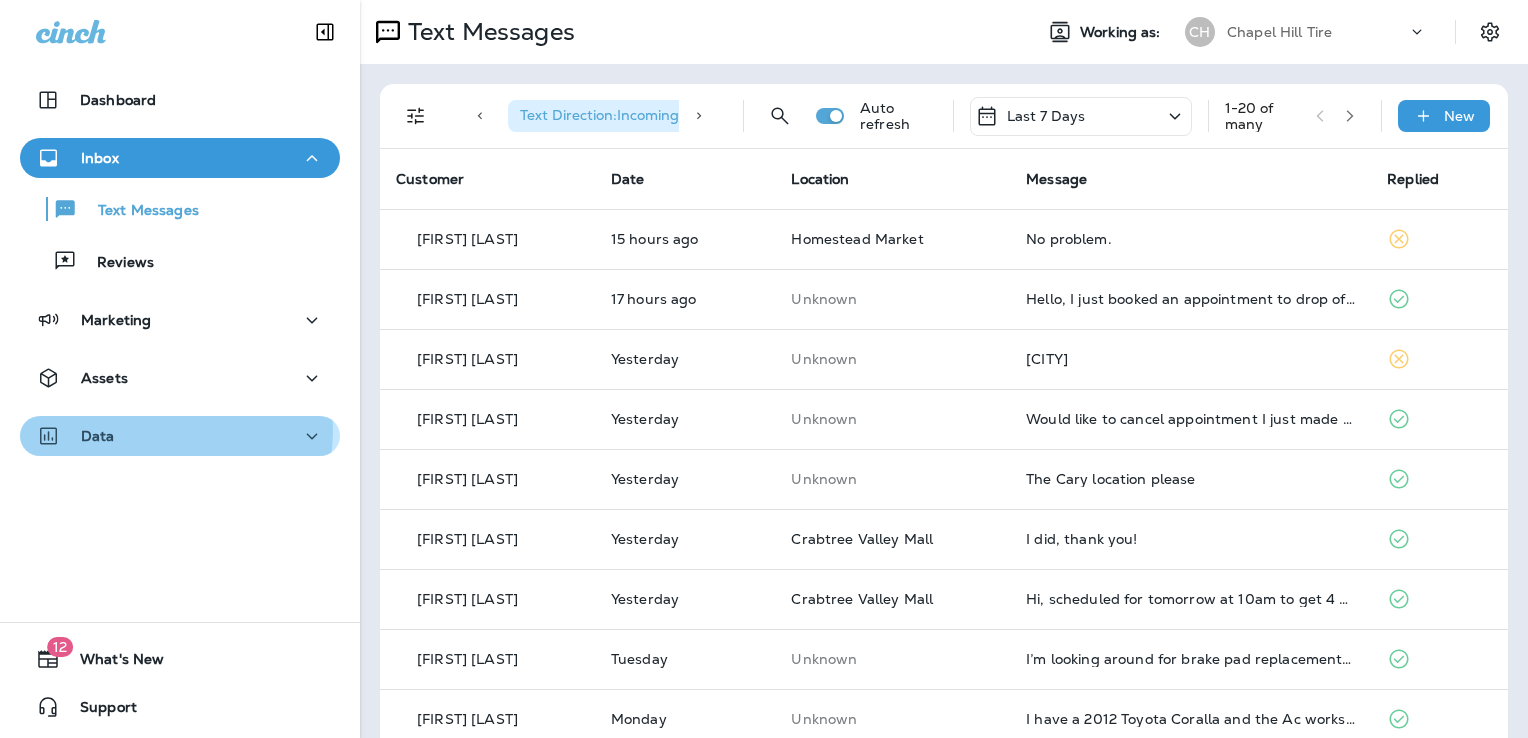 click on "Data" at bounding box center [180, 436] 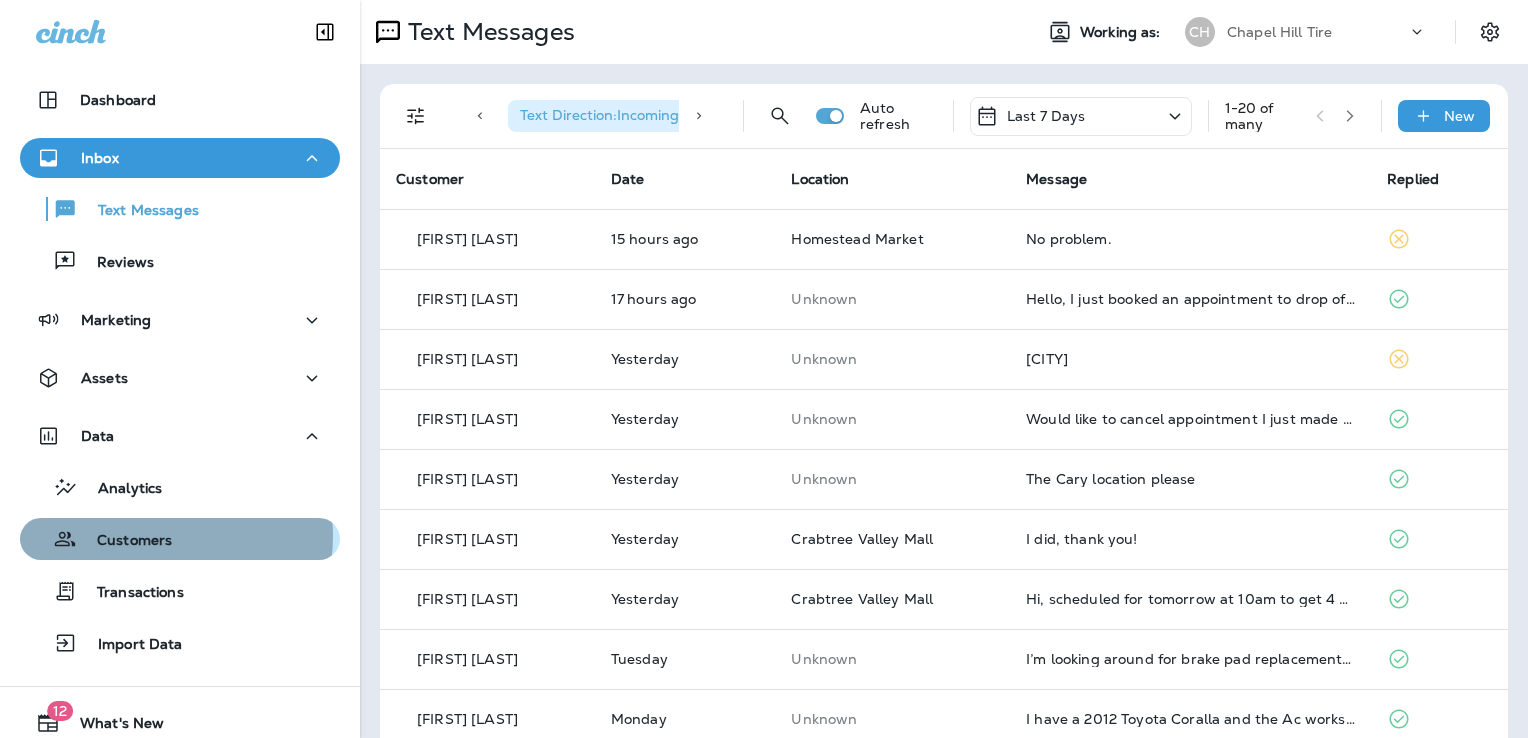 click on "Customers" at bounding box center (124, 541) 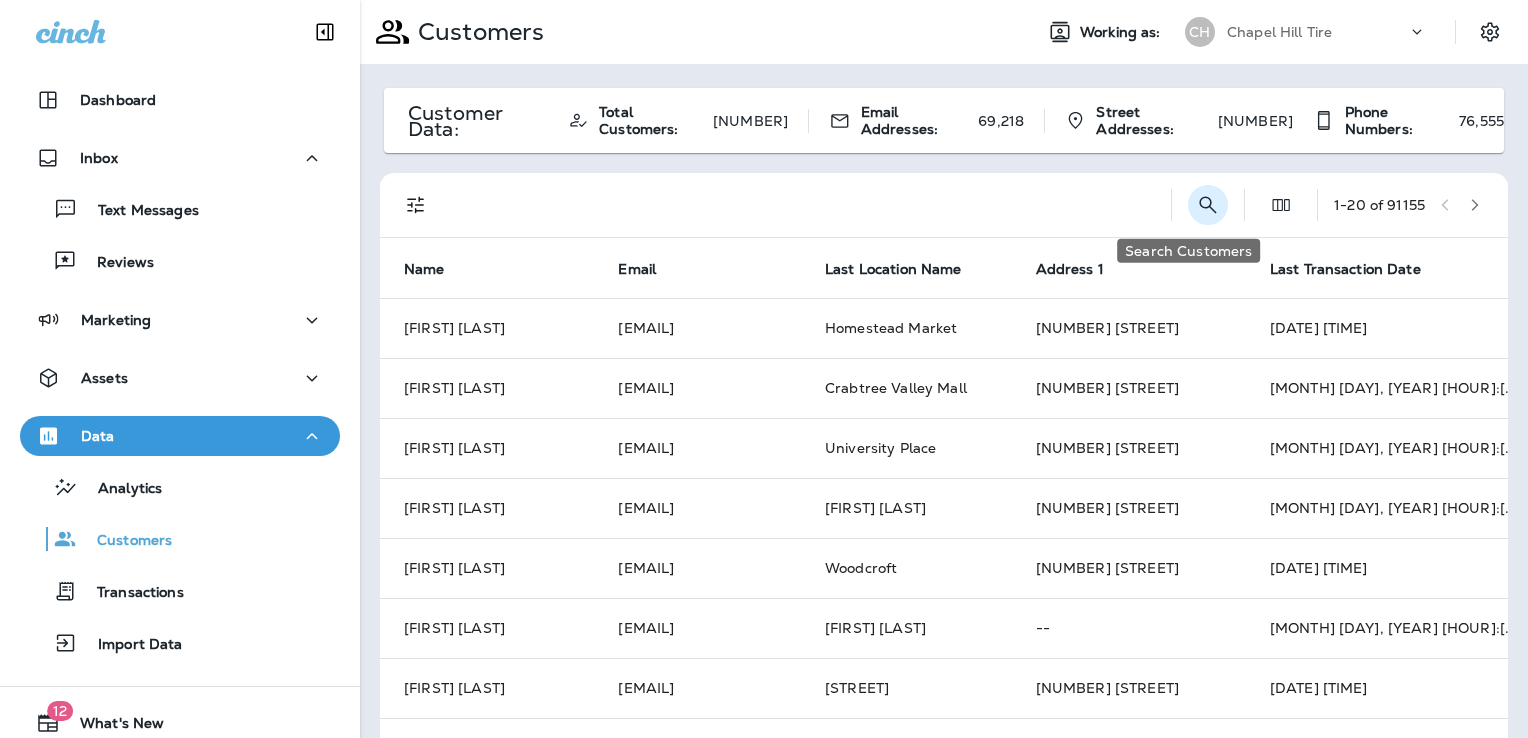 click 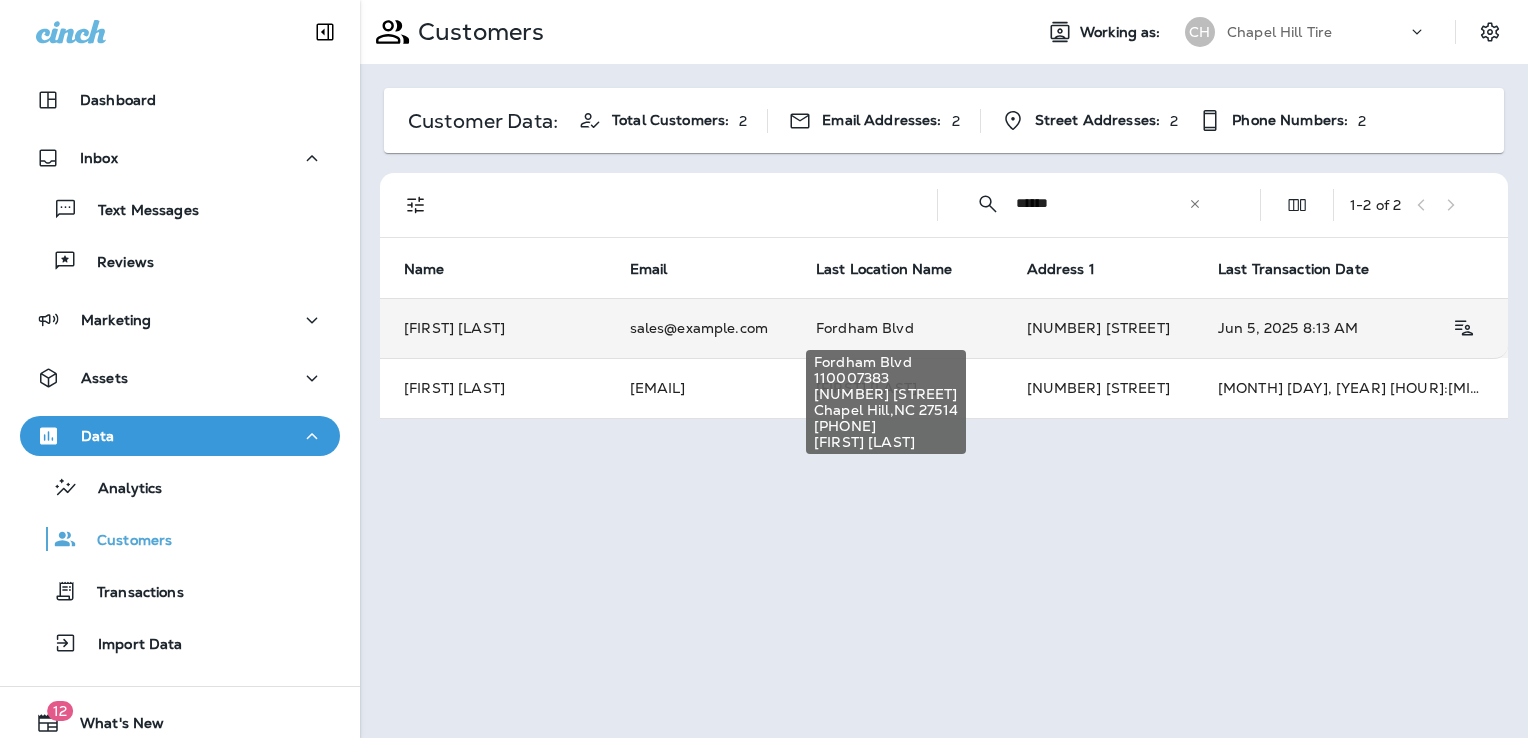 type on "******" 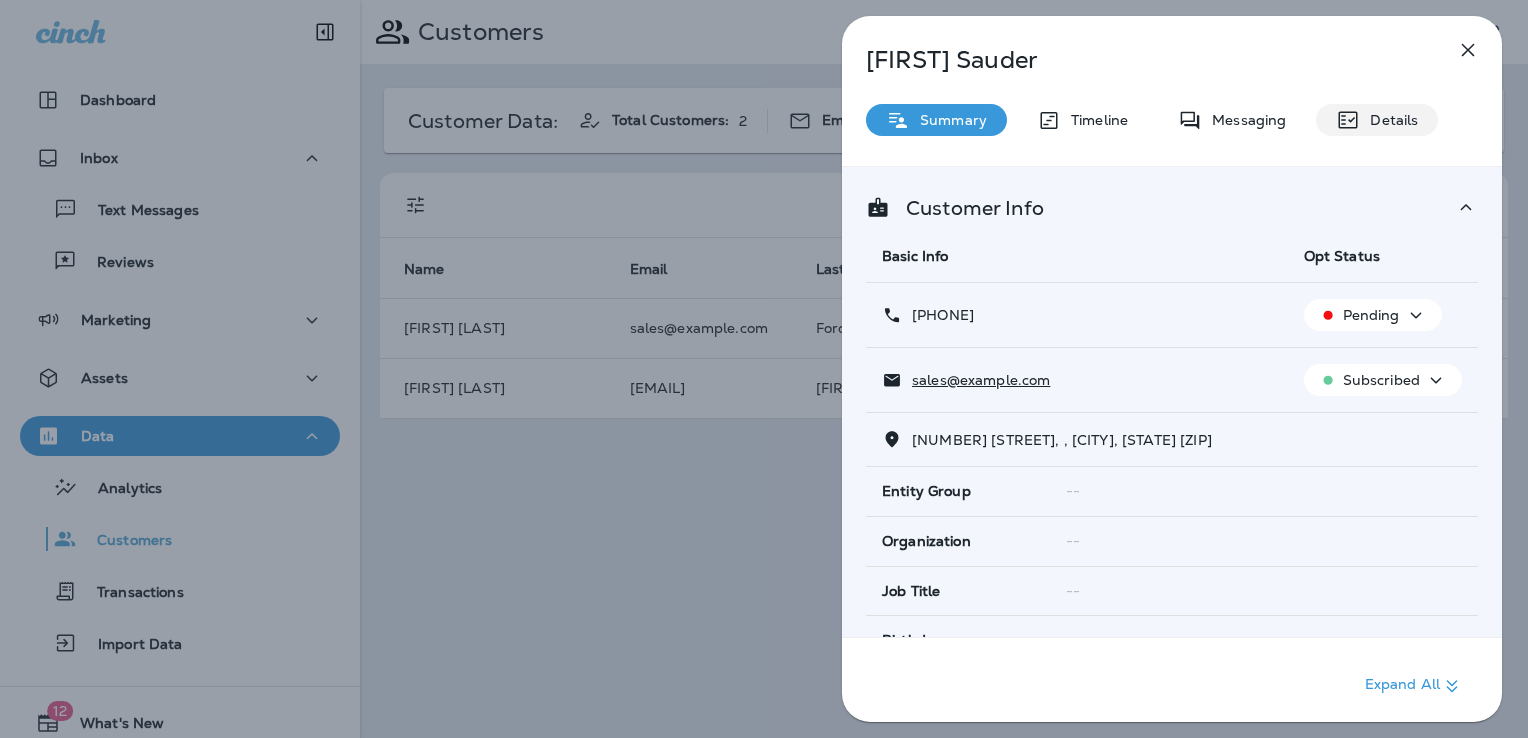 click on "Details" at bounding box center [1377, 120] 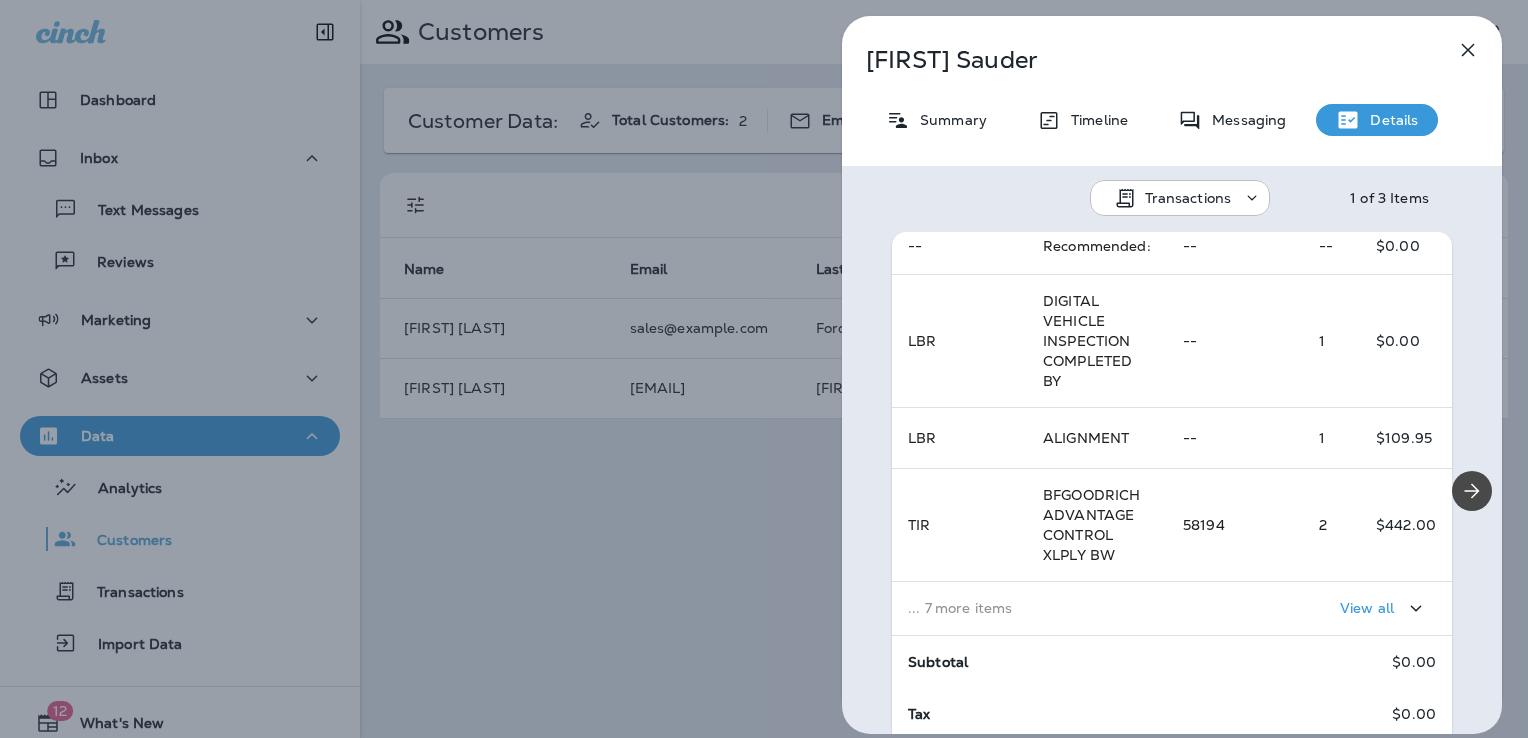 scroll, scrollTop: 448, scrollLeft: 0, axis: vertical 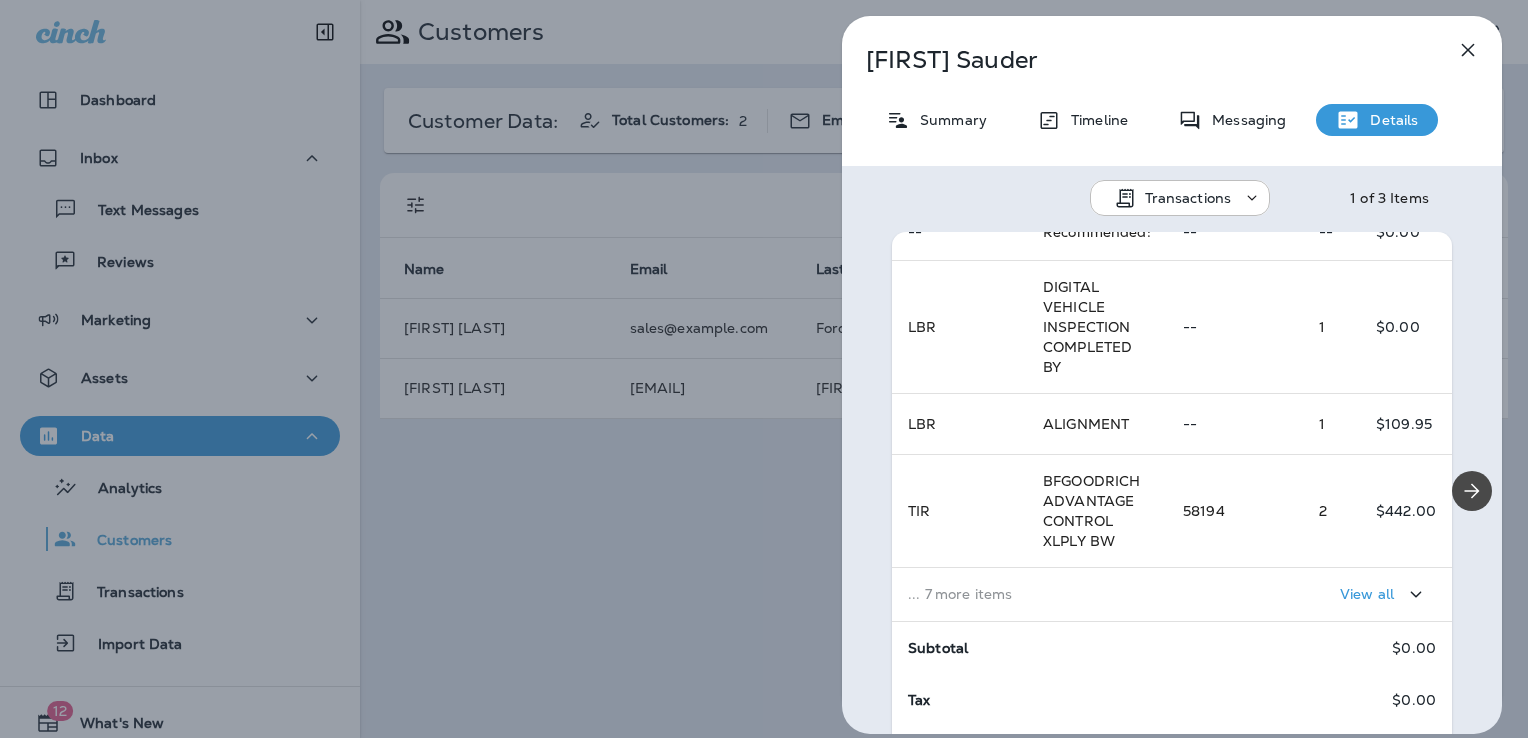 click on "View all" at bounding box center [1367, 594] 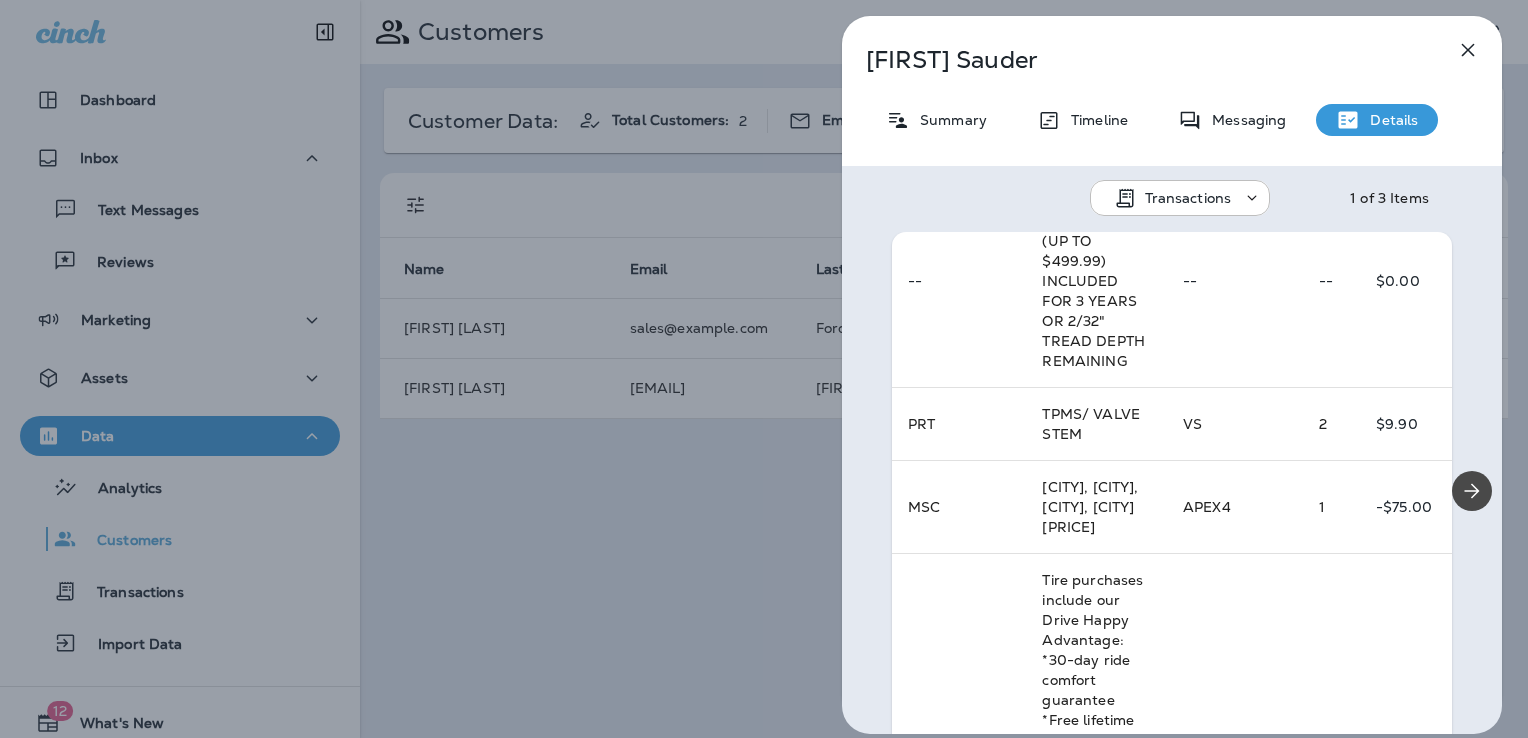 scroll, scrollTop: 948, scrollLeft: 0, axis: vertical 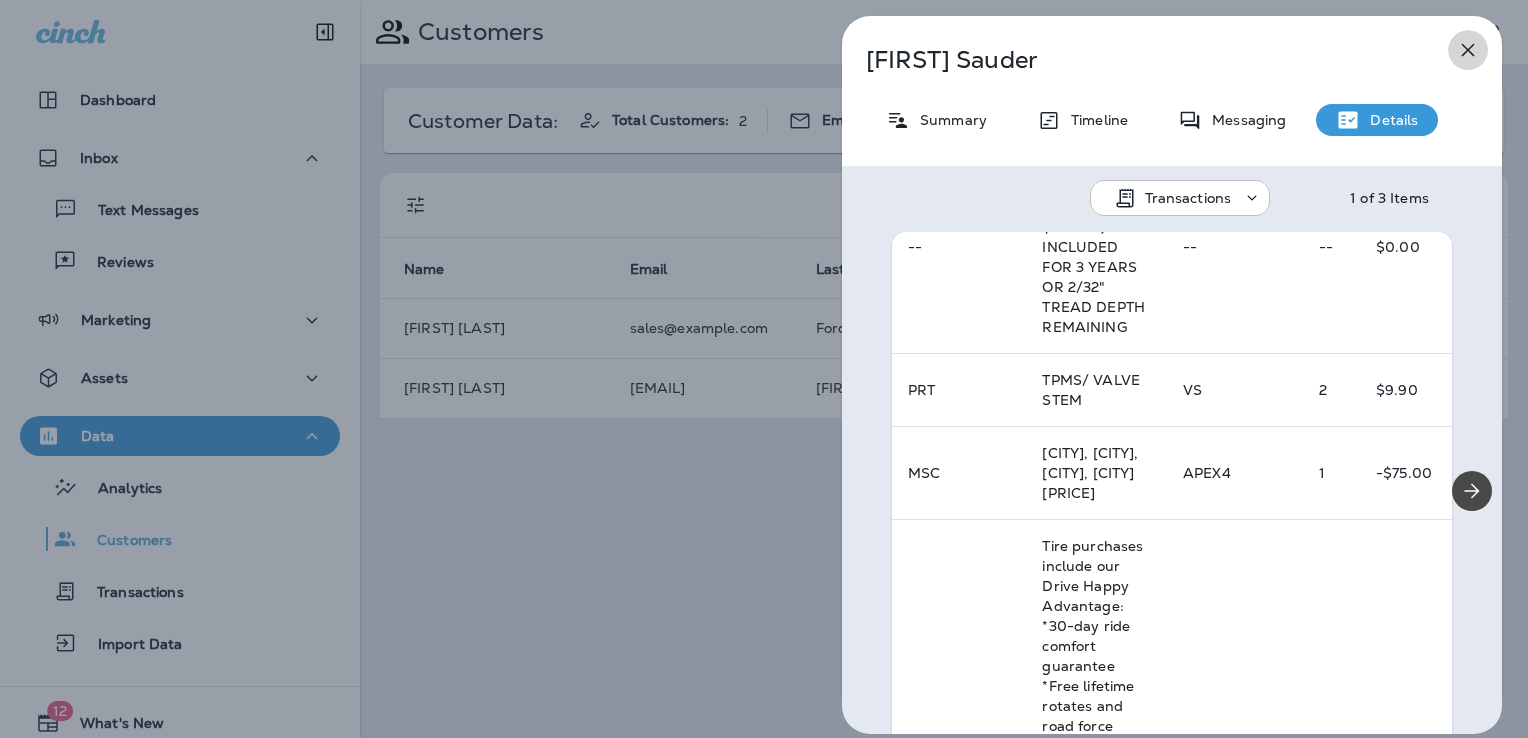 click 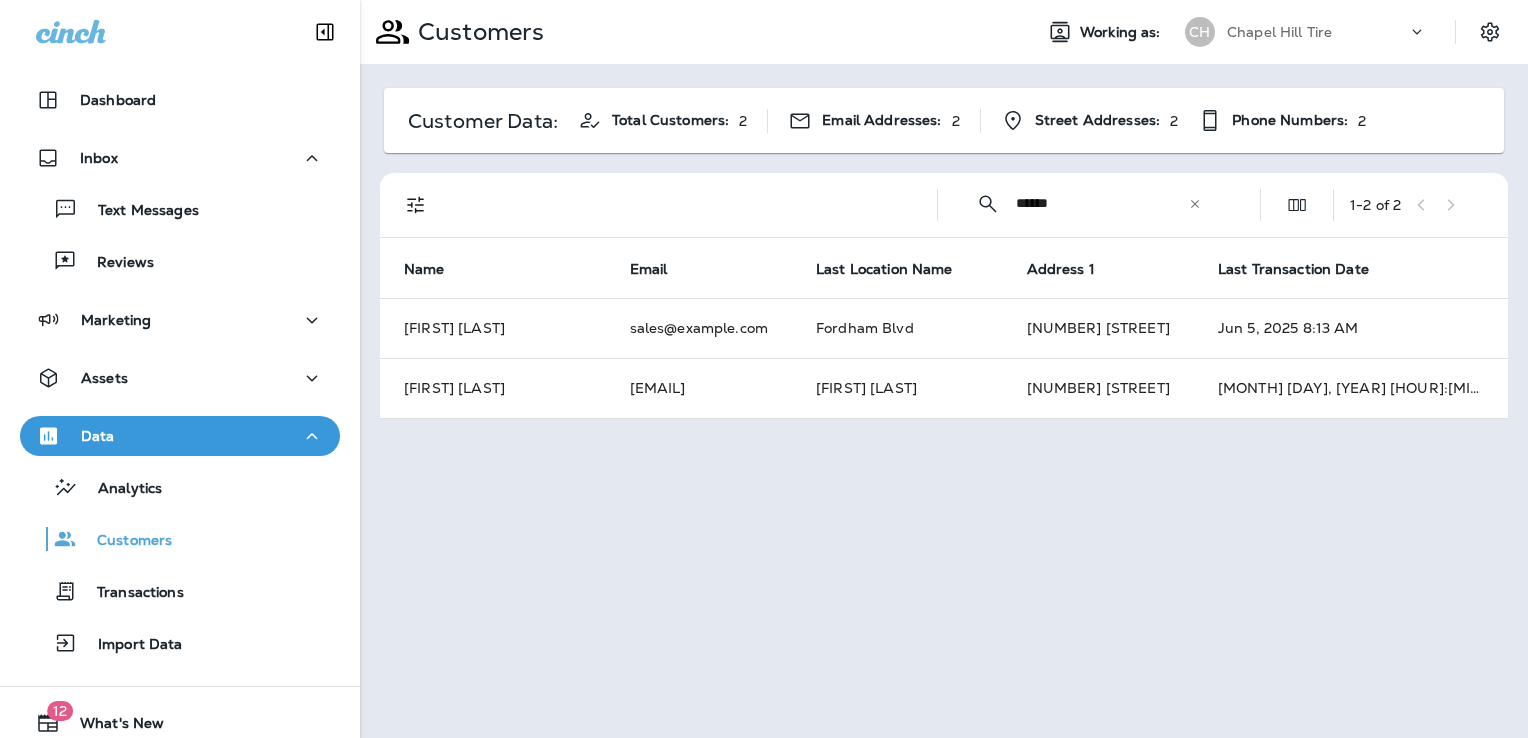 click 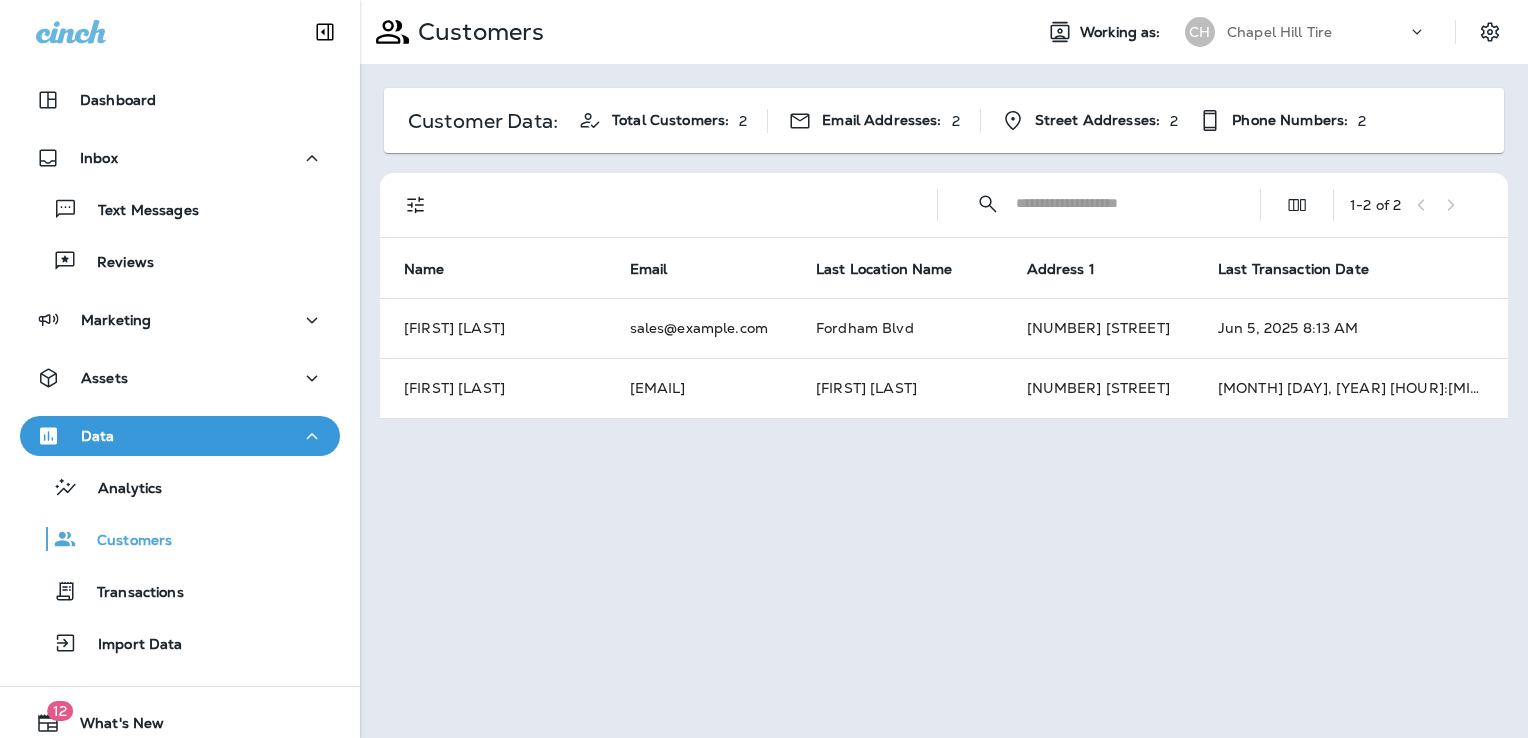 click at bounding box center (1120, 203) 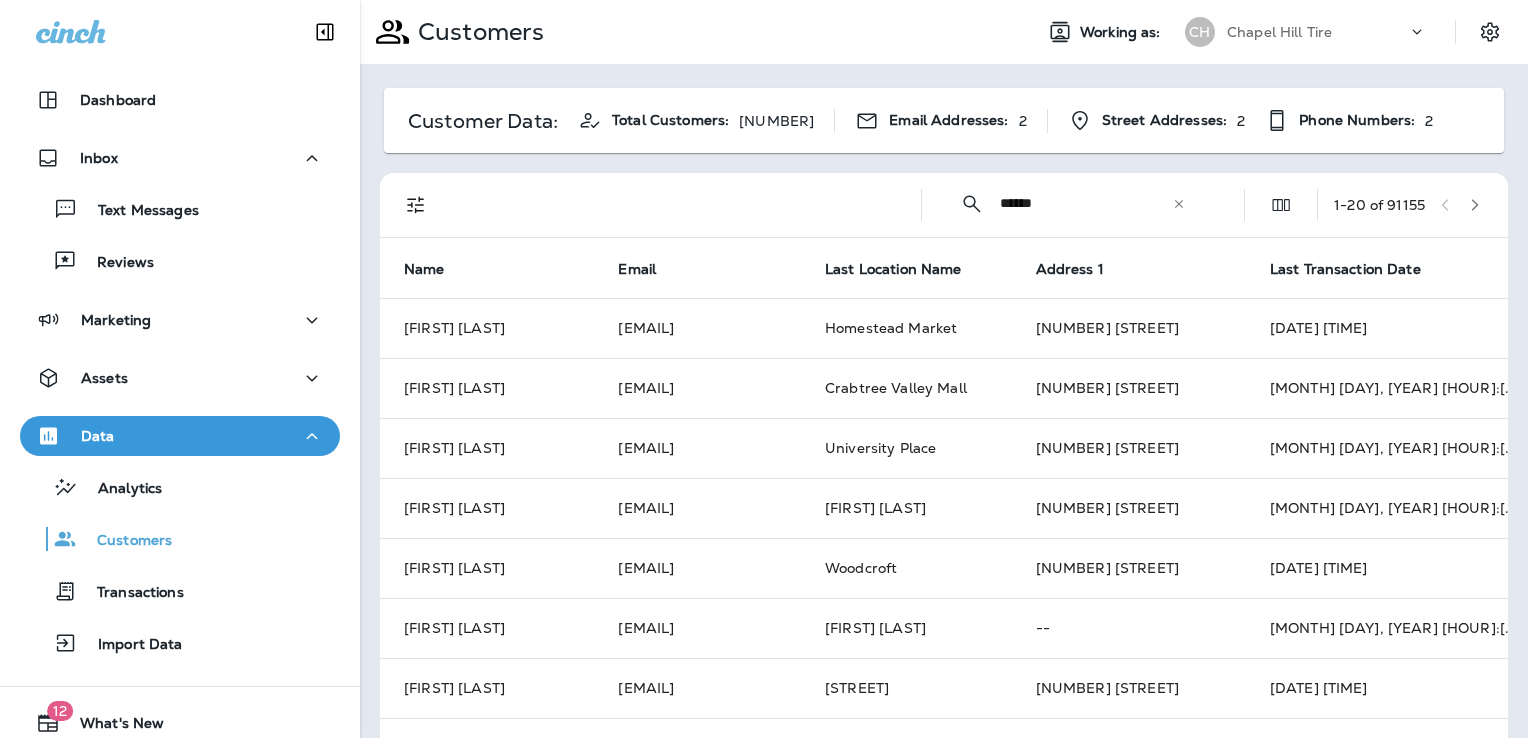 type on "******" 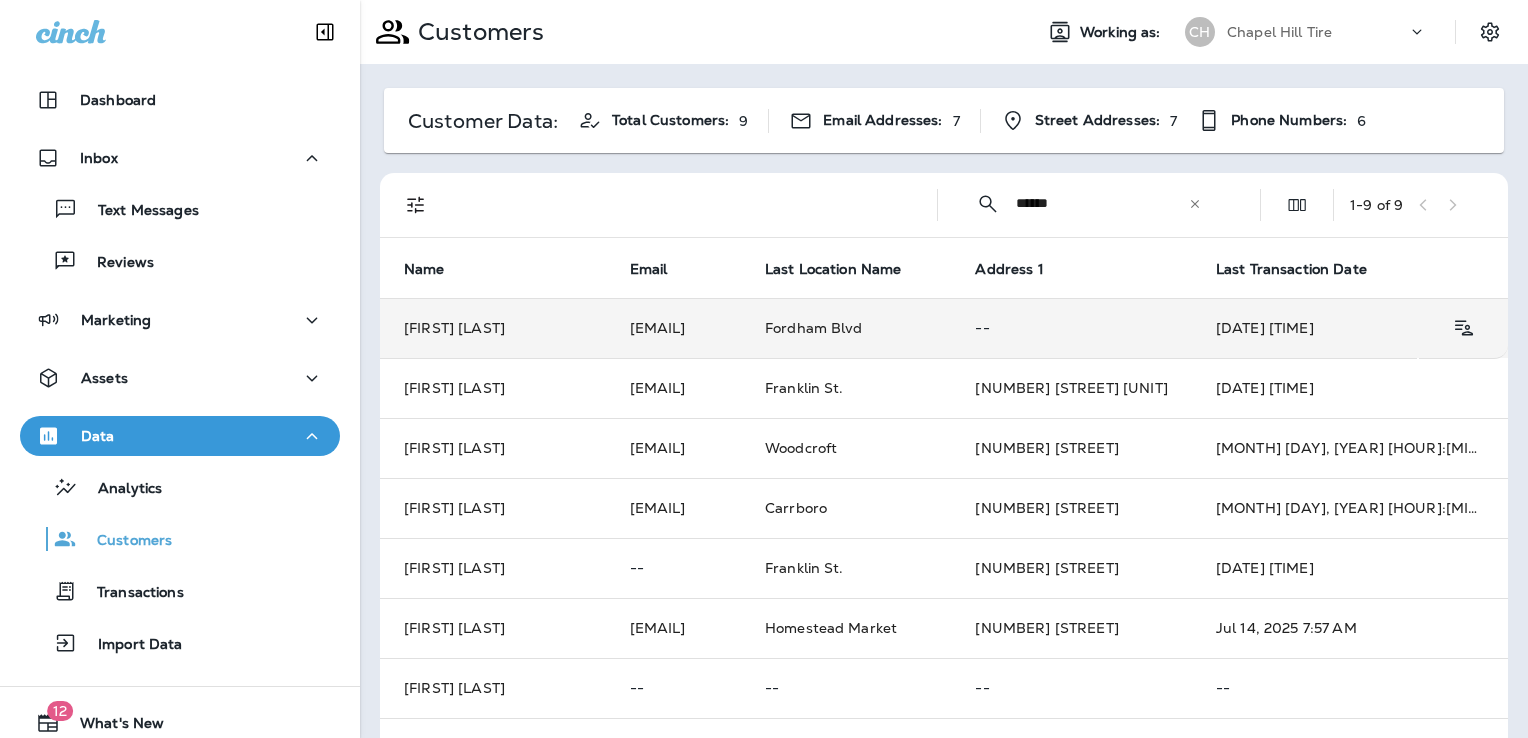 click on "--" at bounding box center (1071, 328) 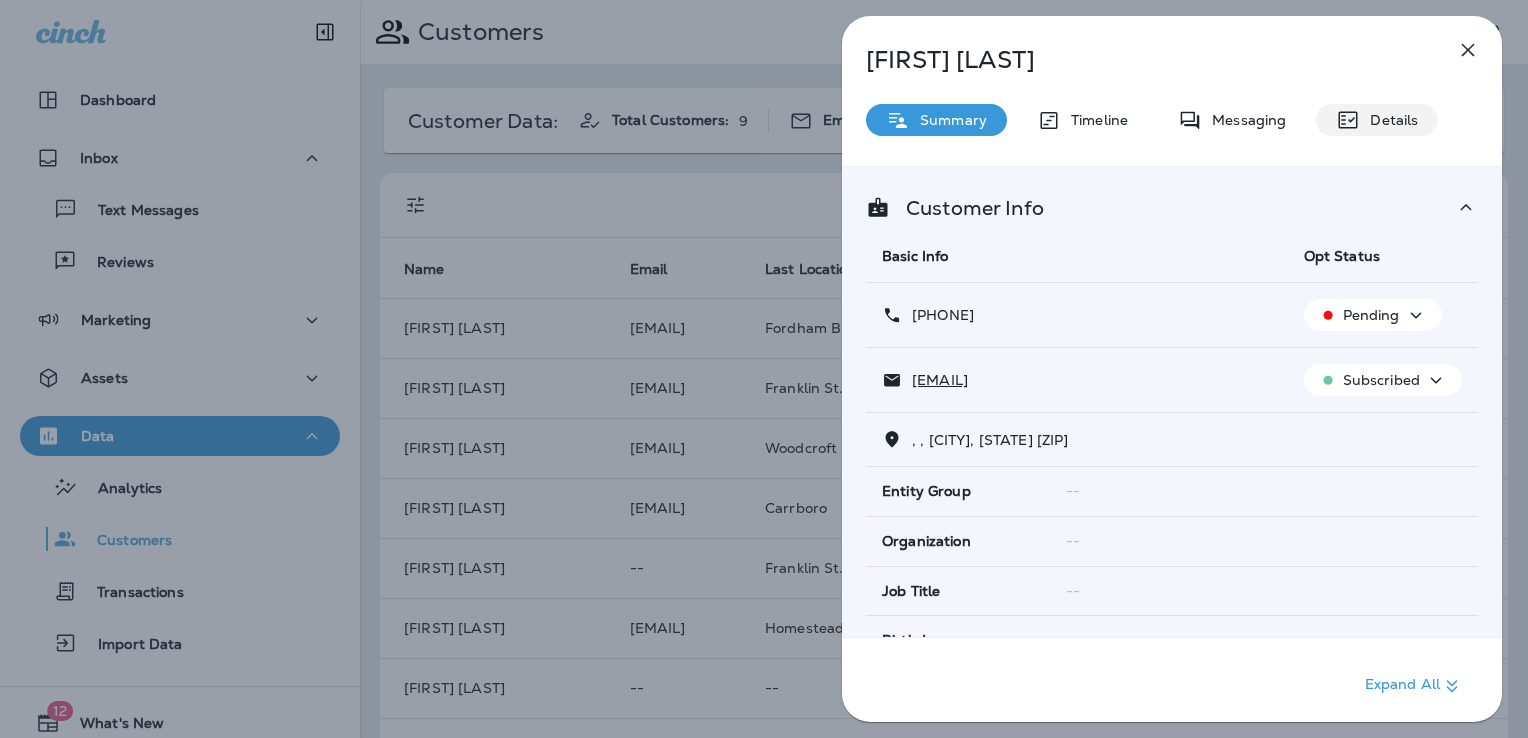 click on "Details" at bounding box center (1377, 120) 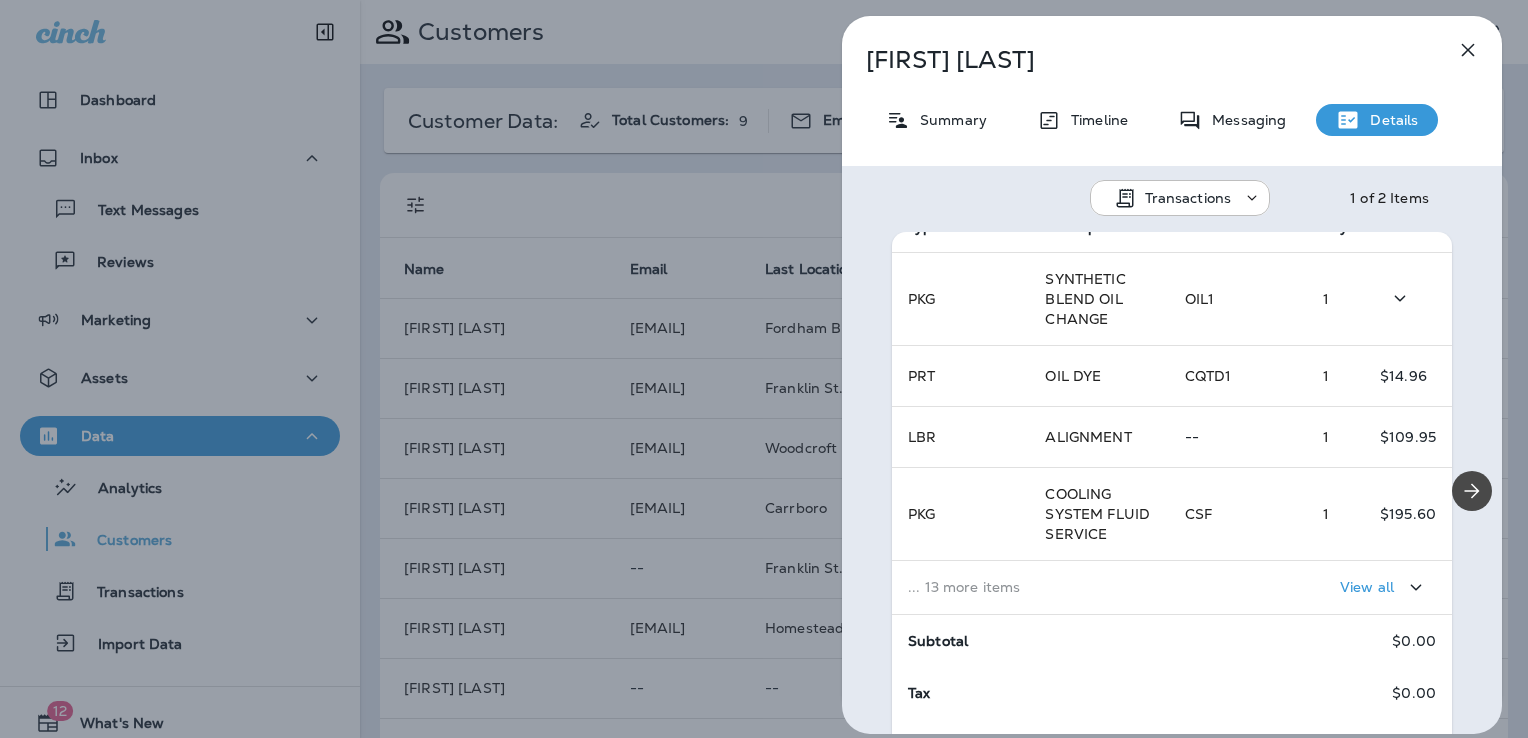 scroll, scrollTop: 400, scrollLeft: 0, axis: vertical 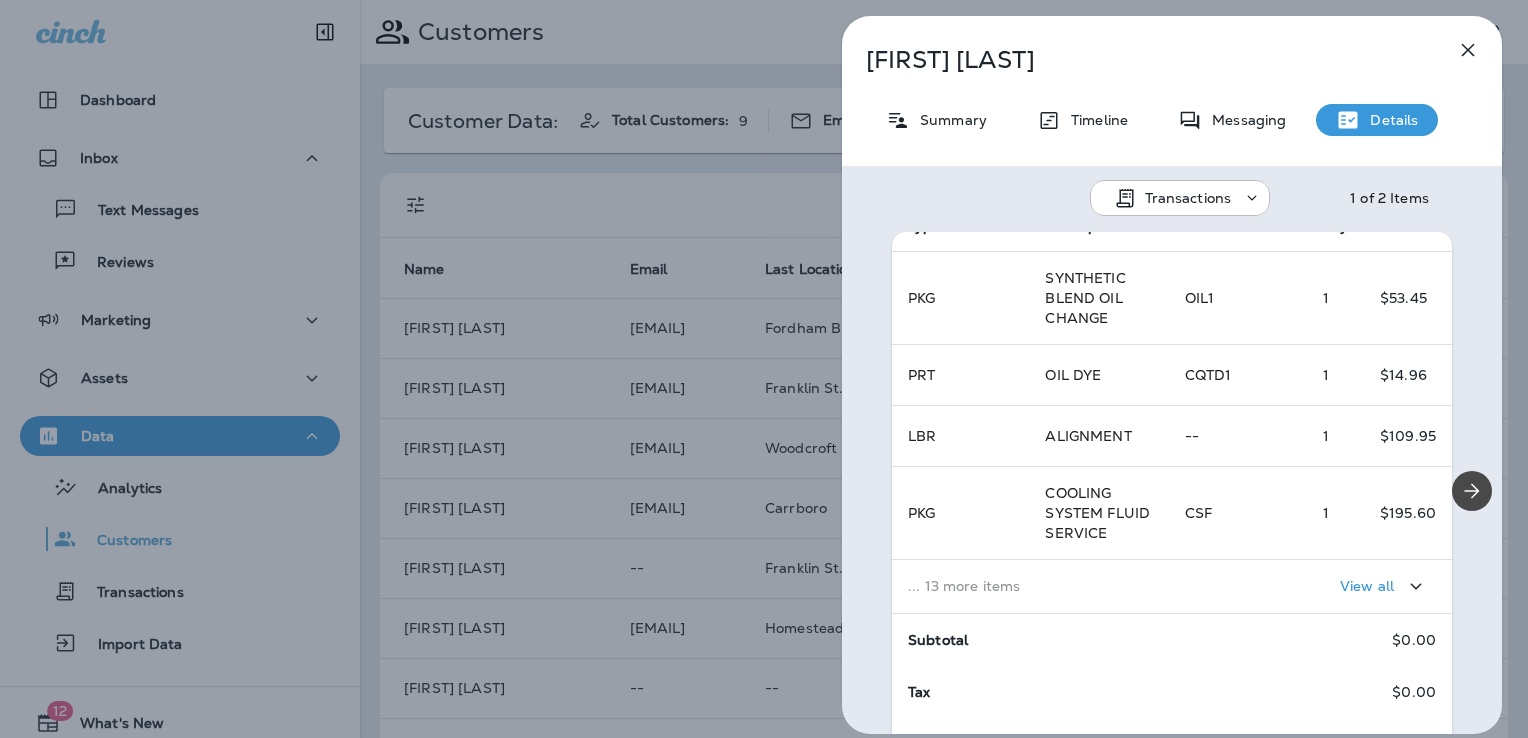 click on "View all" at bounding box center [1367, 586] 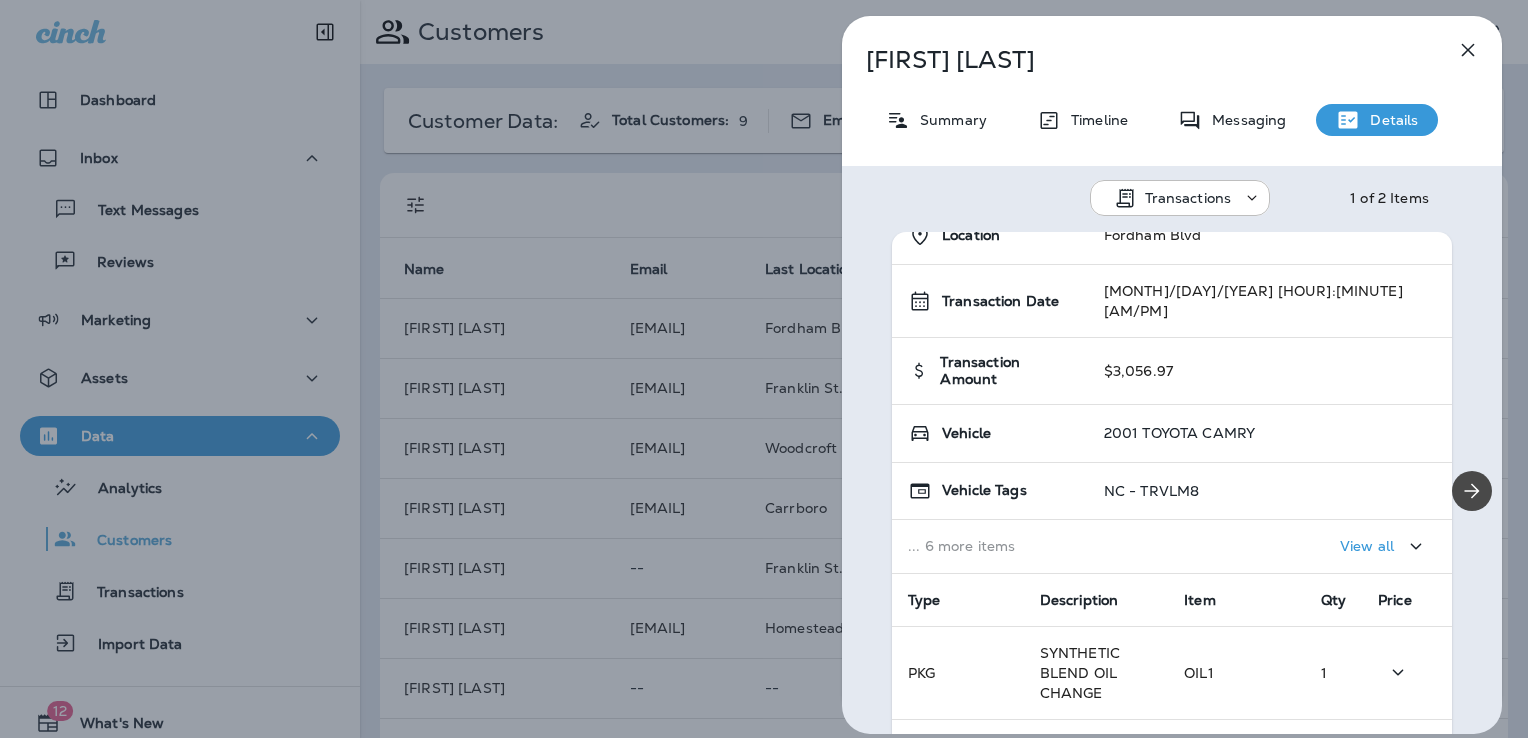 scroll, scrollTop: 0, scrollLeft: 0, axis: both 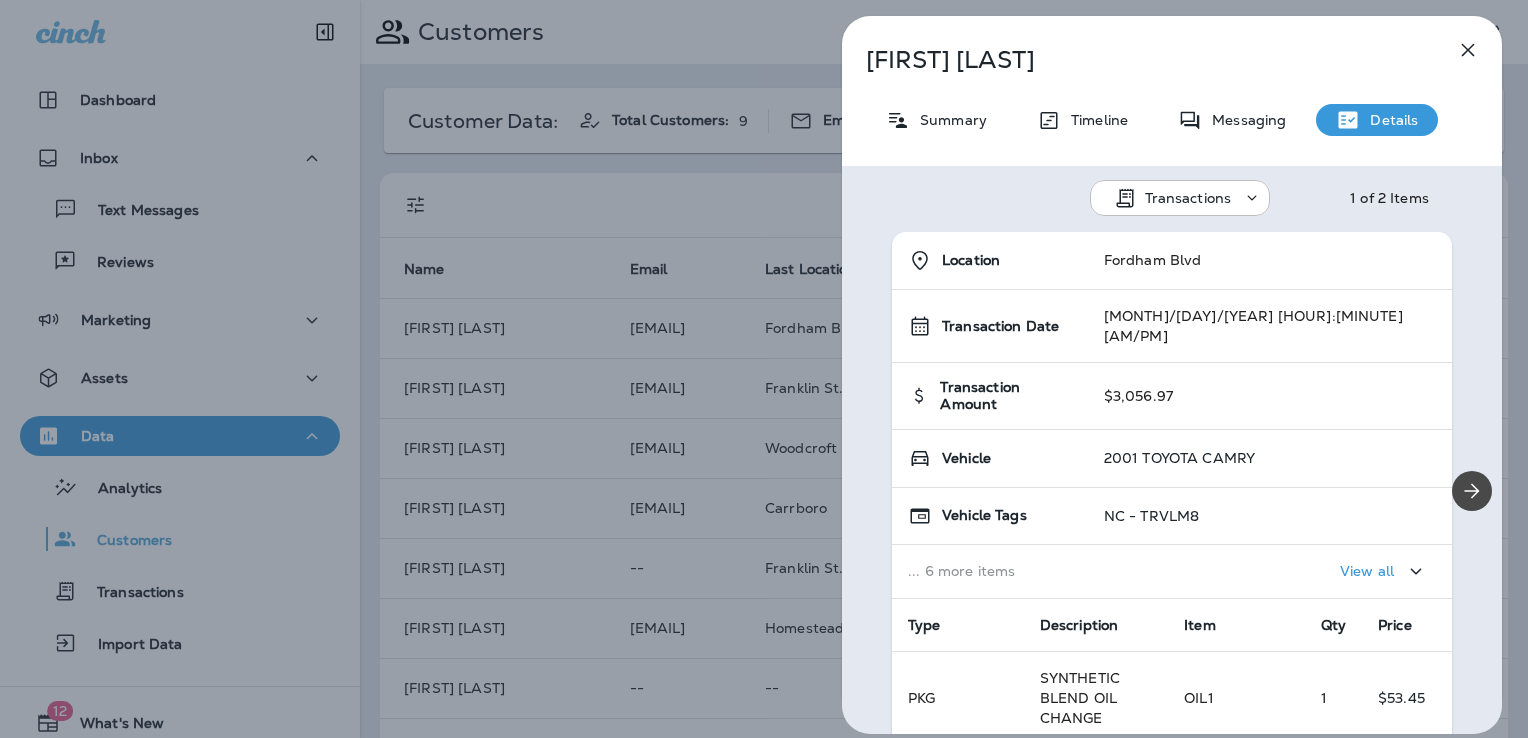 click 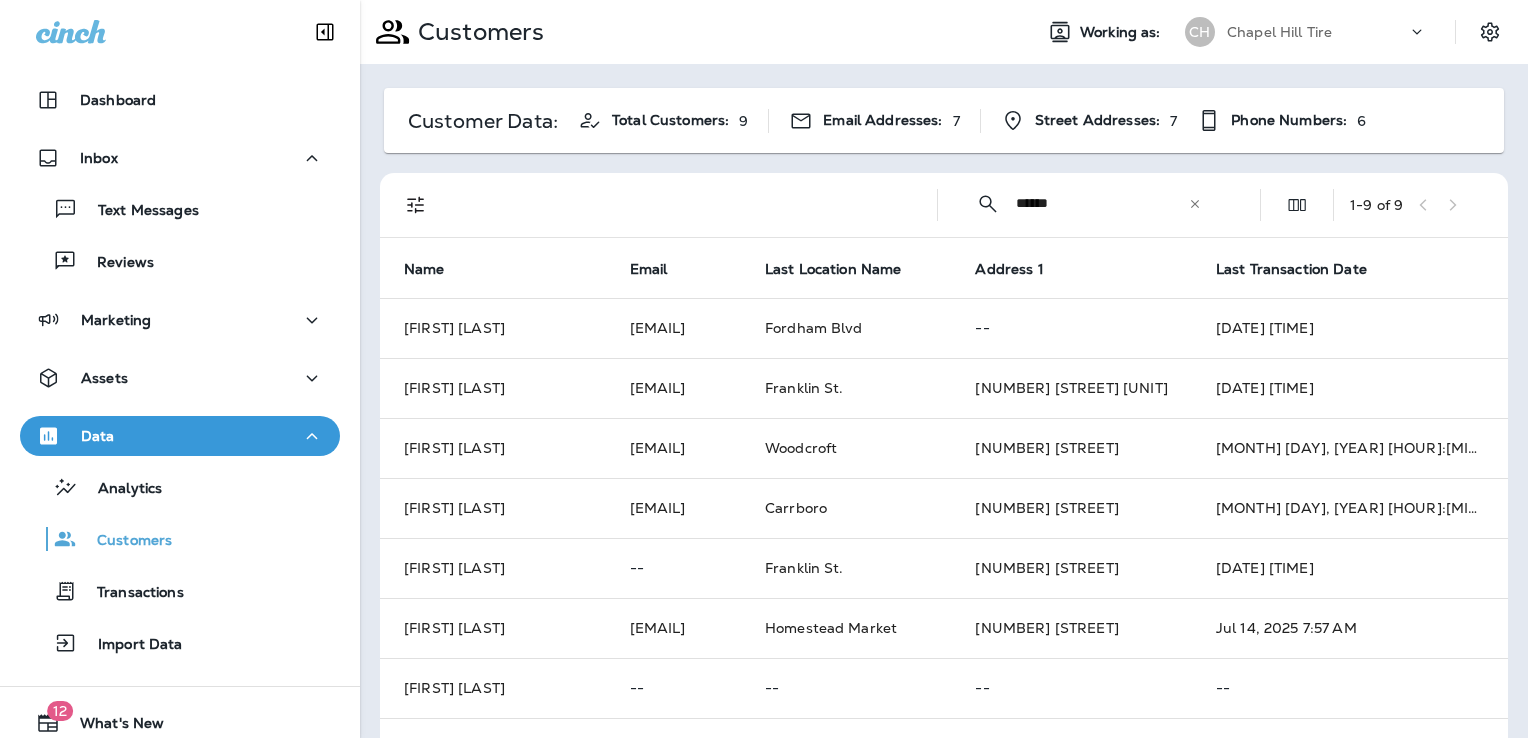 click 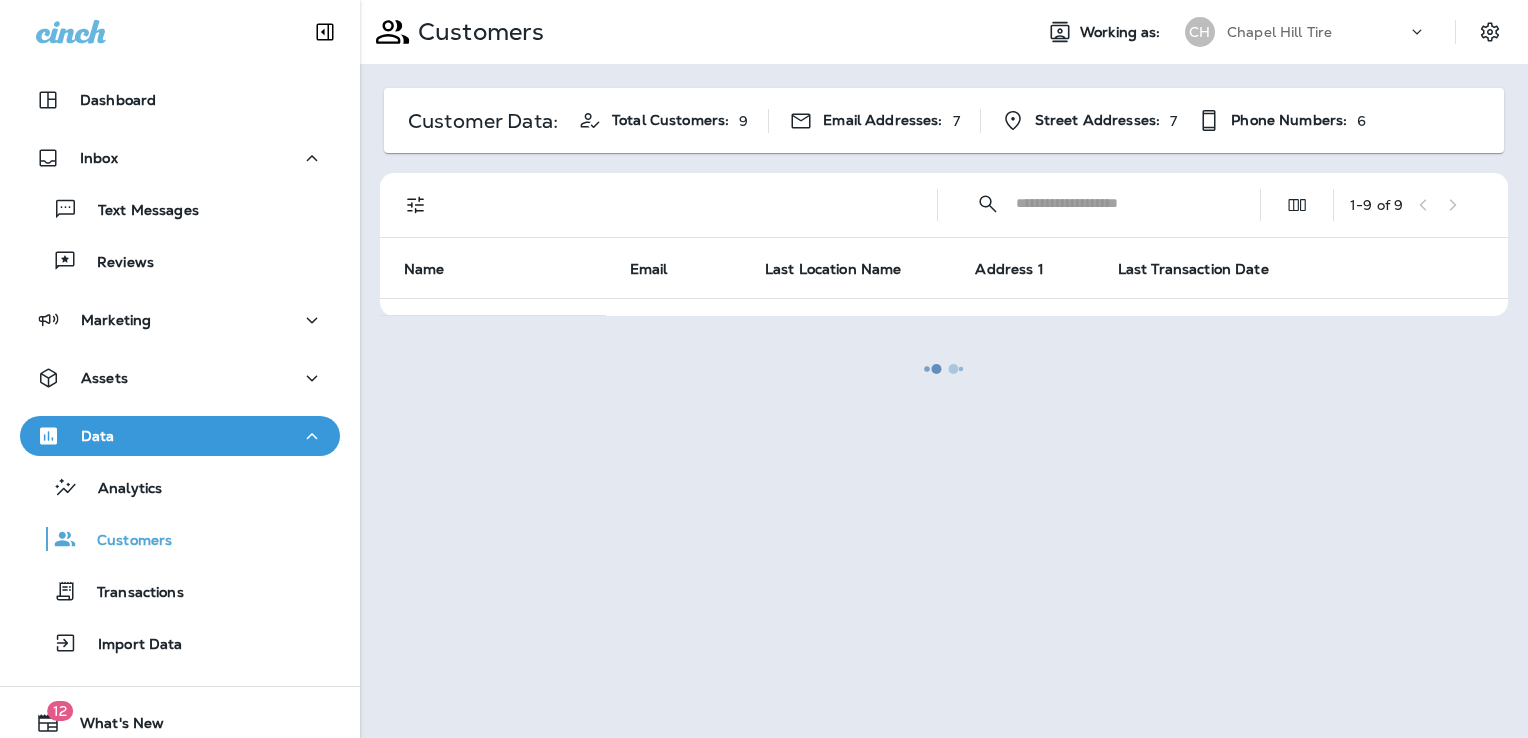 click at bounding box center (944, 369) 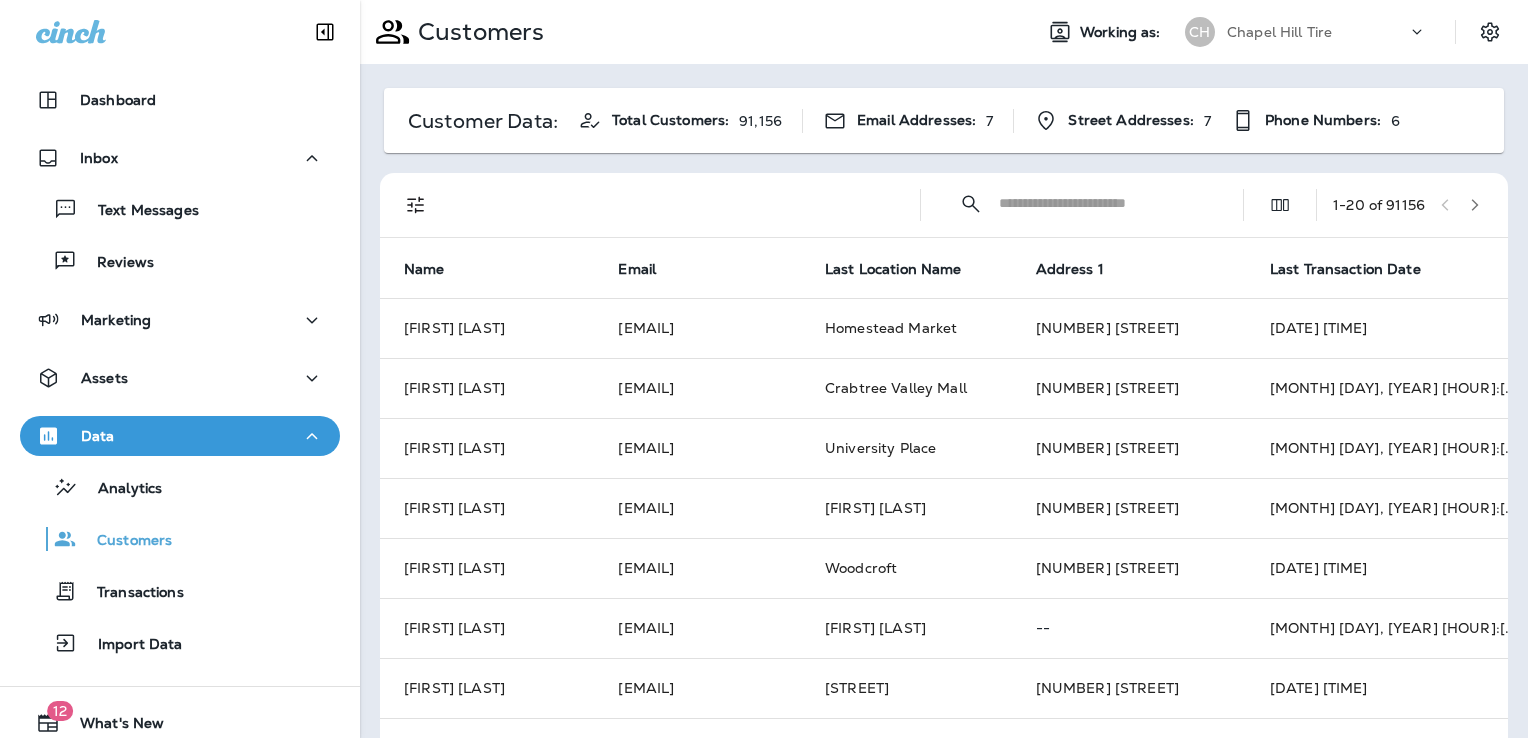 click at bounding box center [1103, 203] 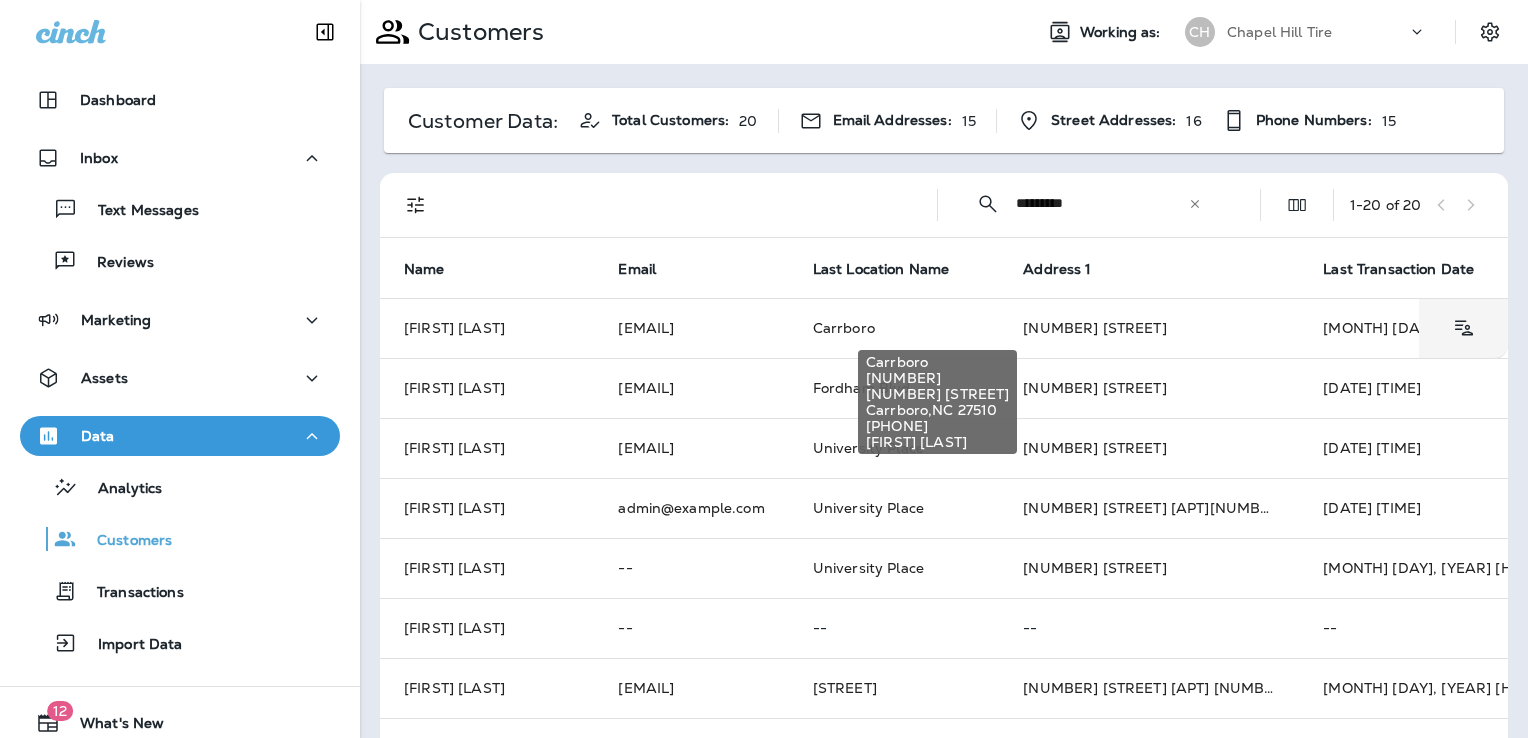 type on "*********" 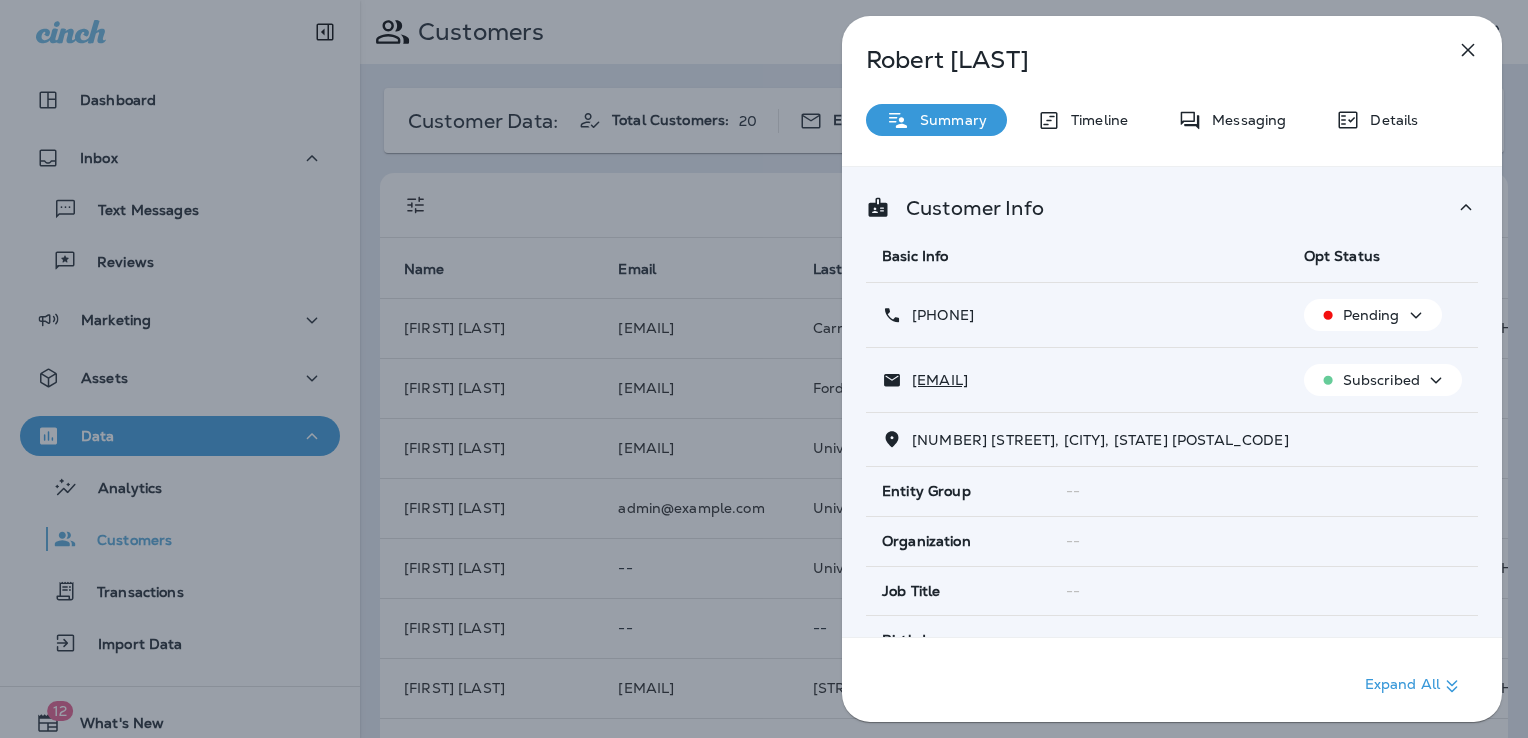 click on "[FIRST] [LAST] [LAST] [EMAIL] [PHONE] [STREET], , [CITY], [STATE] [ZIP]" at bounding box center (764, 369) 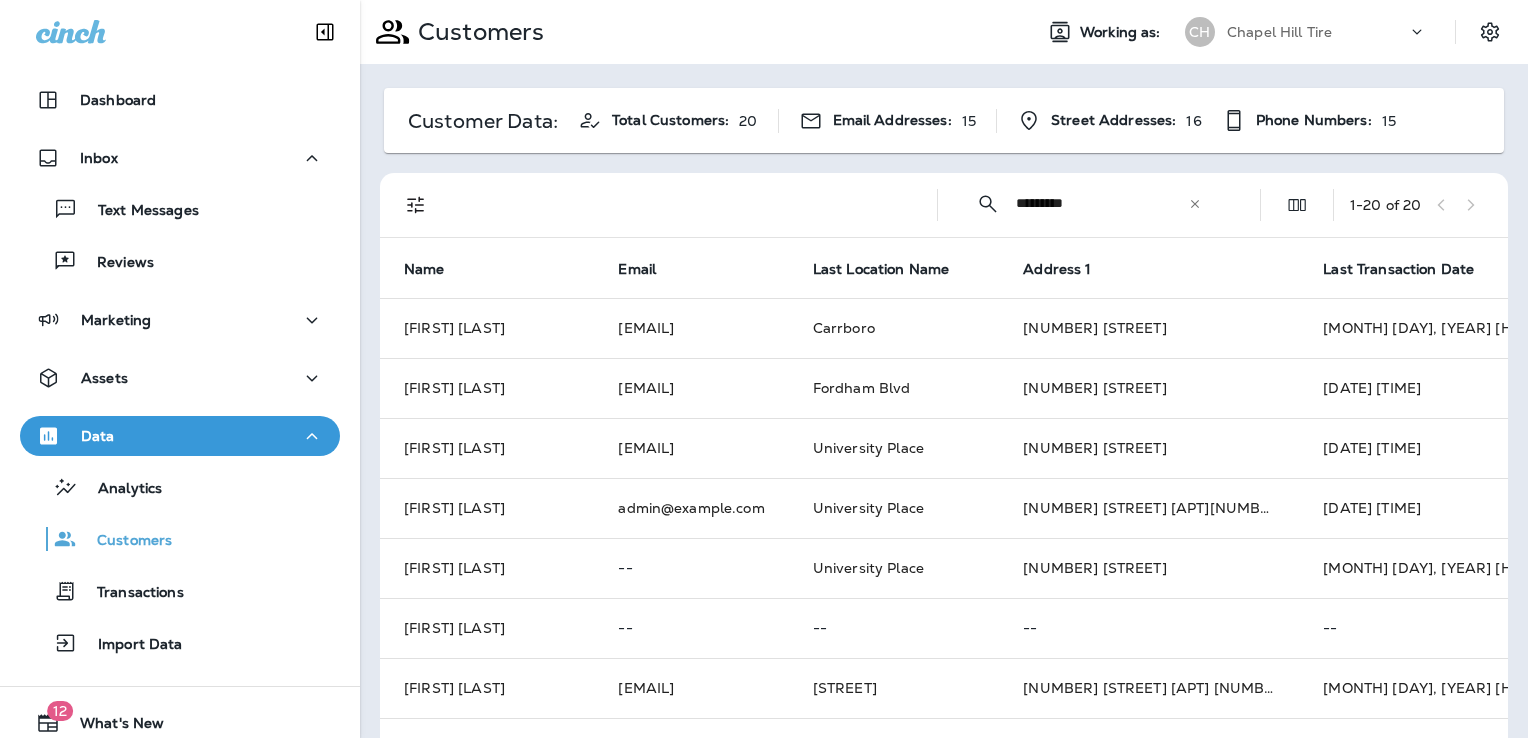 click at bounding box center (764, 369) 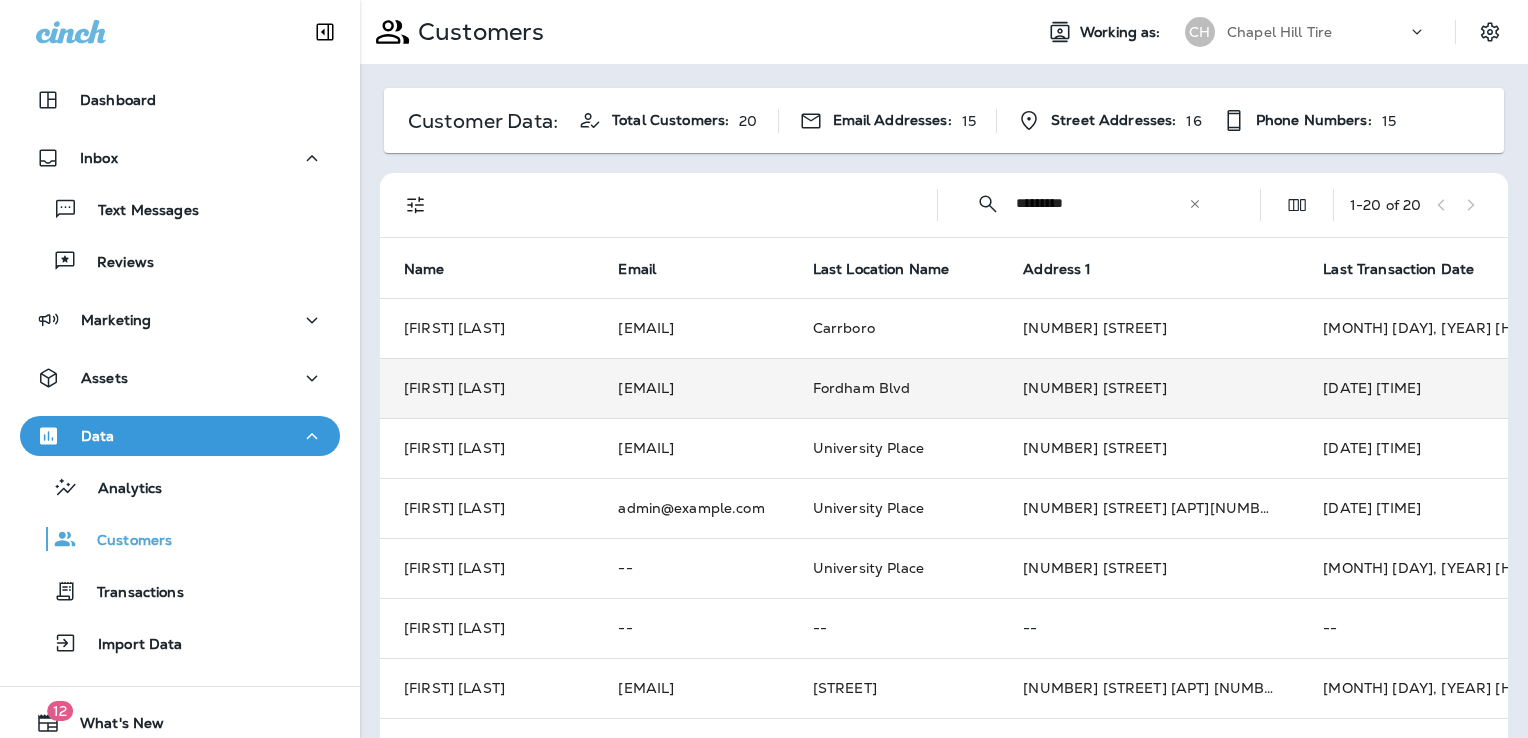 click on "[EMAIL]" at bounding box center [691, 388] 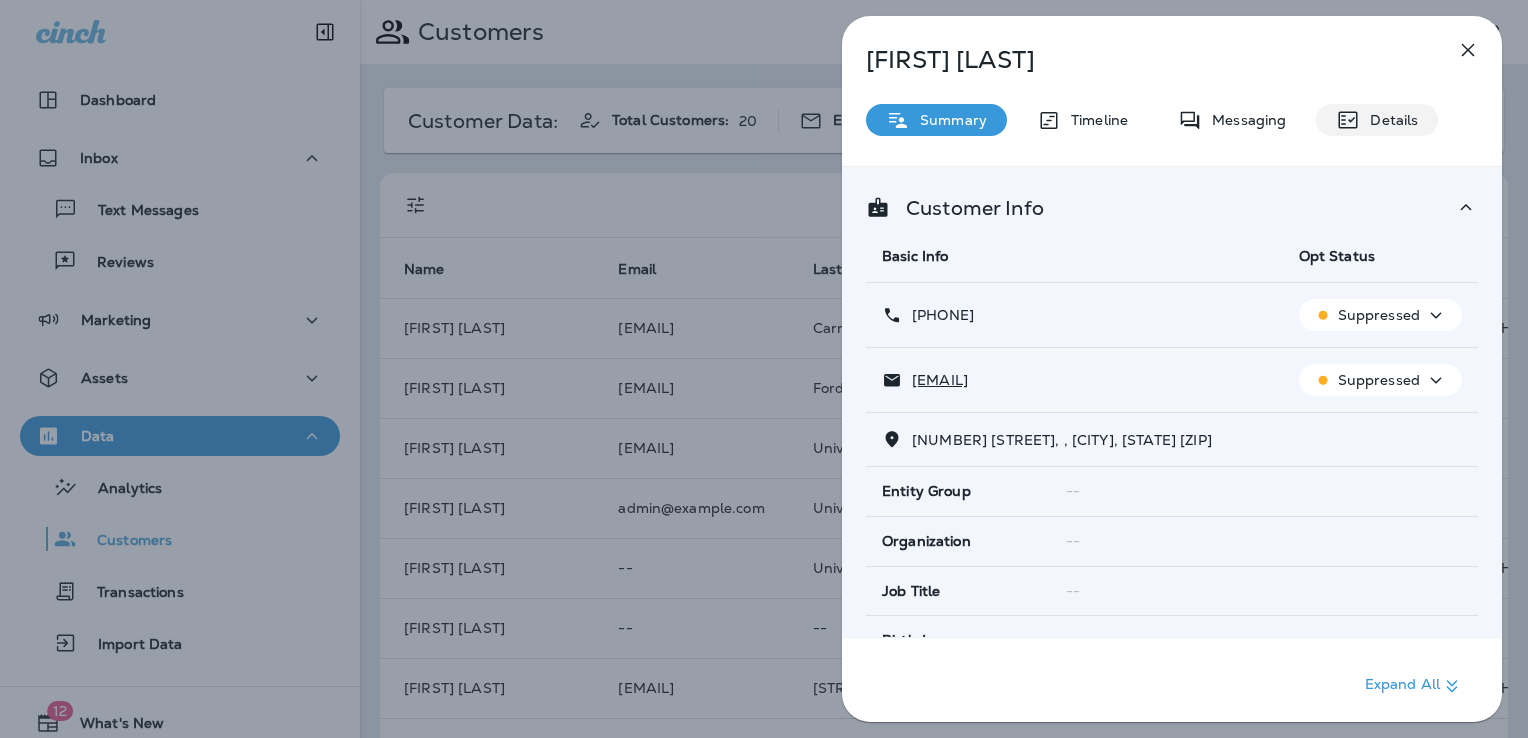 click on "Details" at bounding box center [1389, 120] 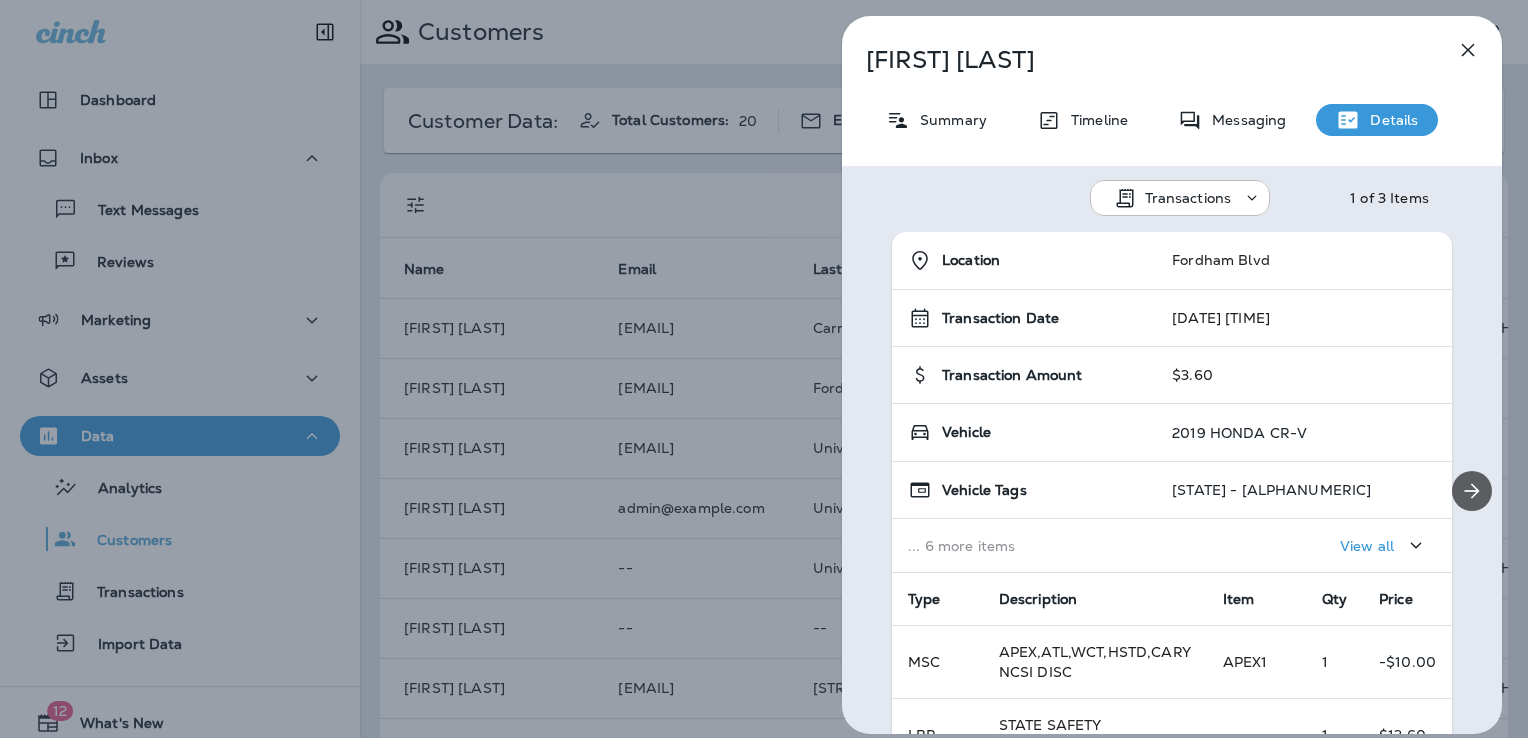 click 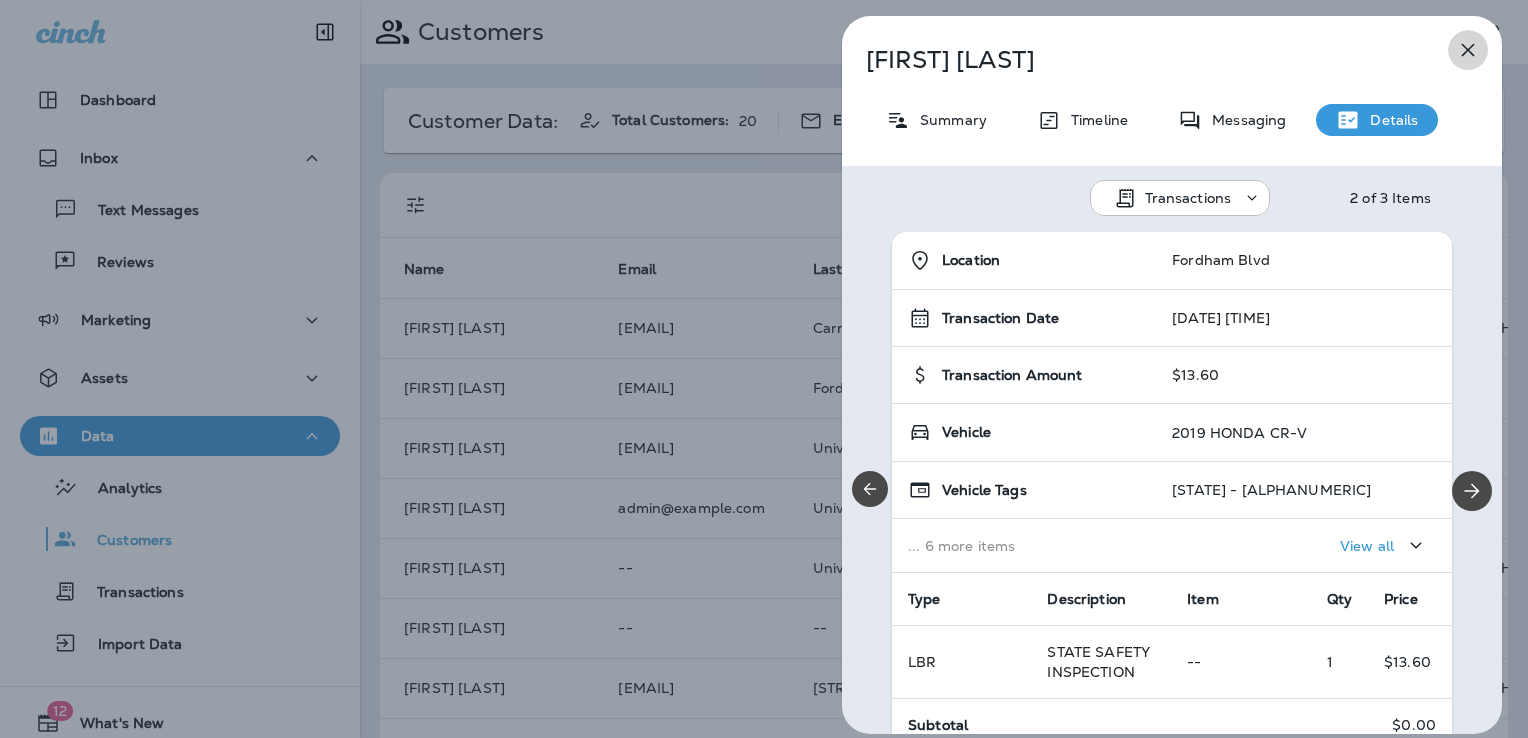 click 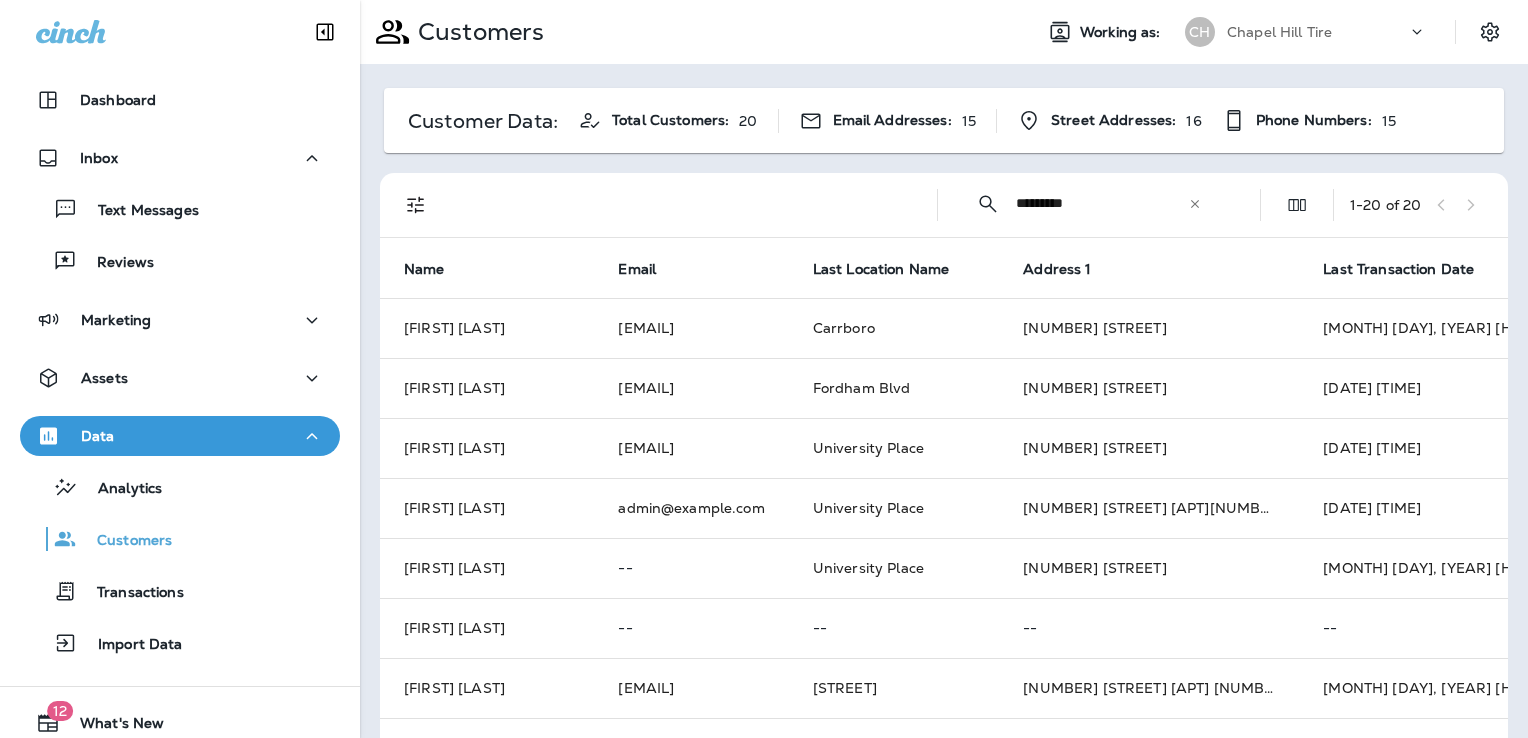 click 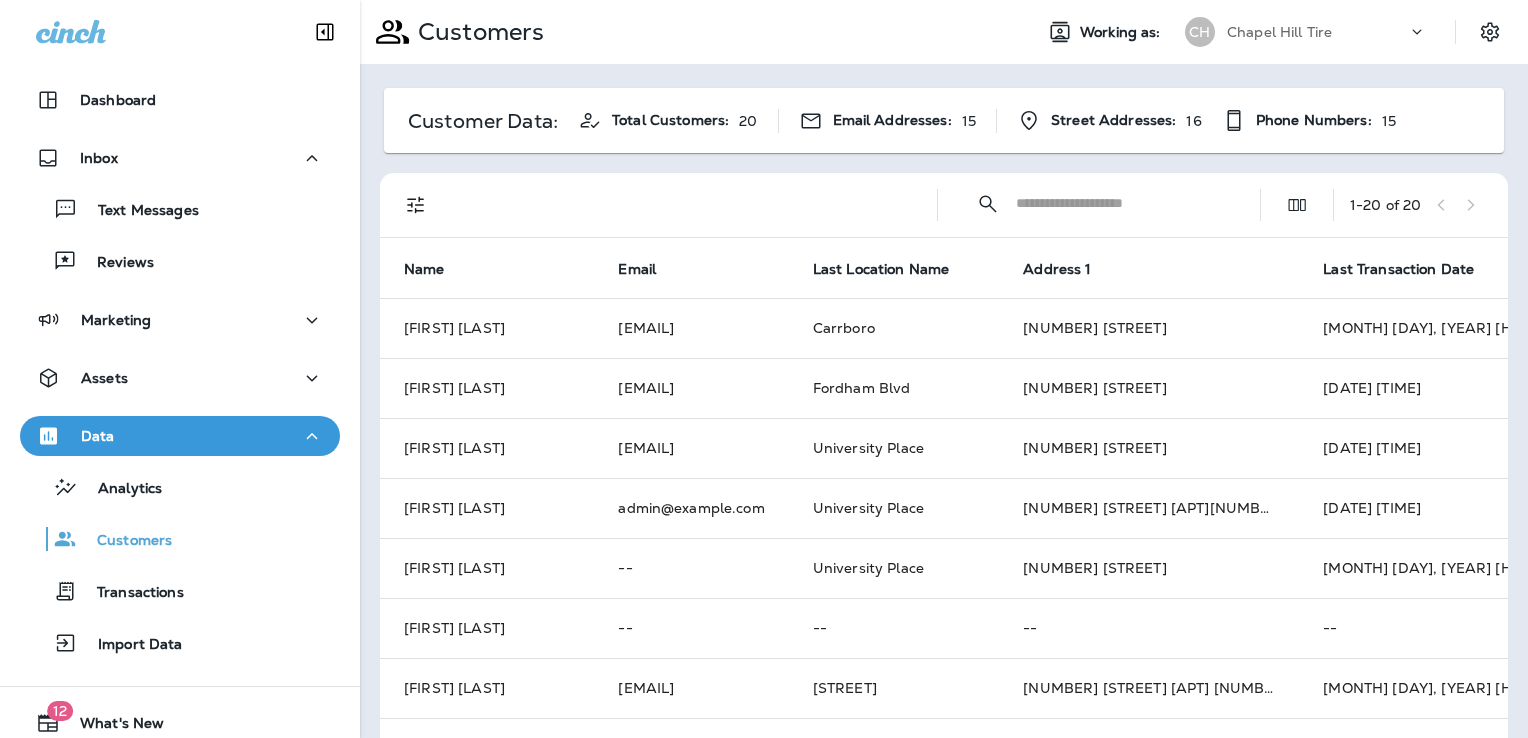 click at bounding box center (1120, 203) 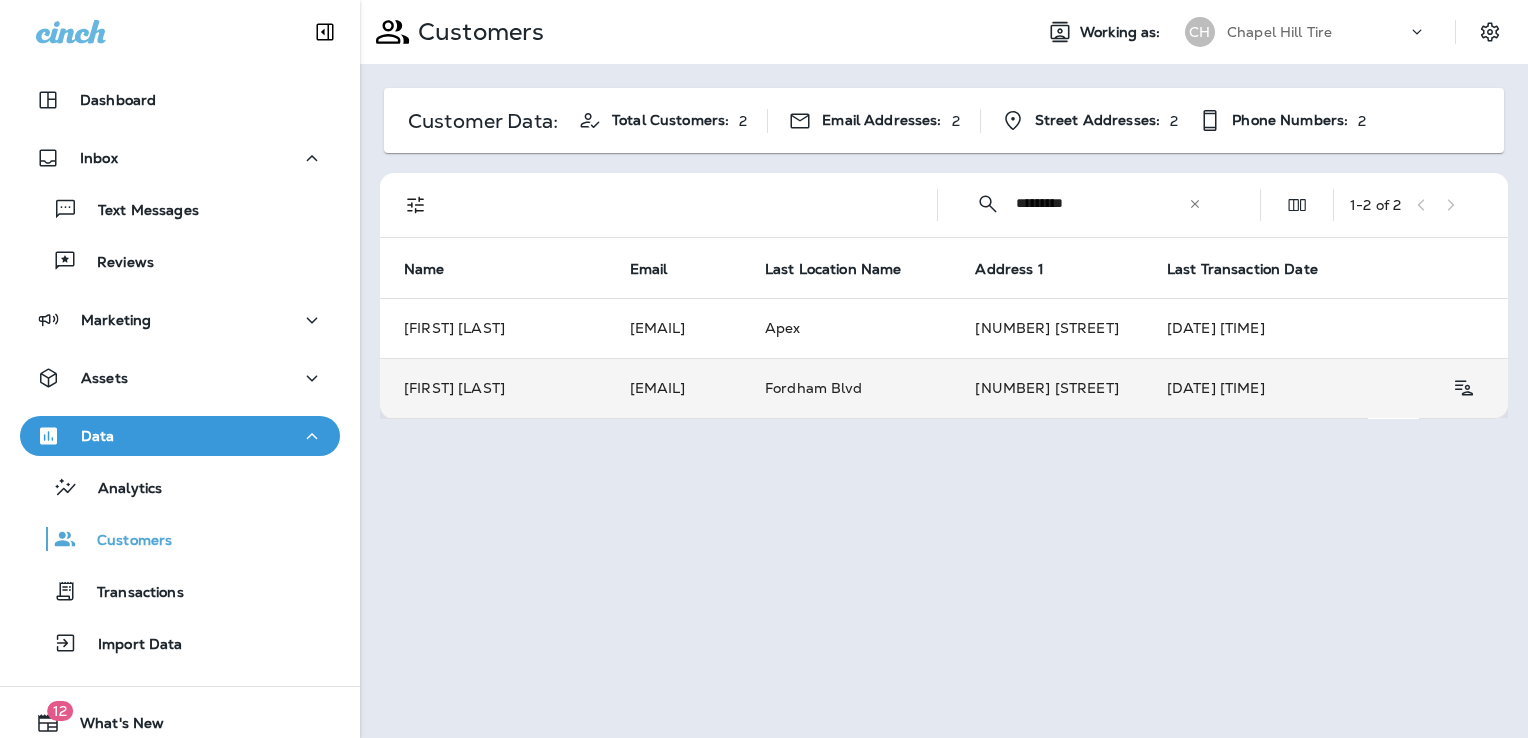 type on "*********" 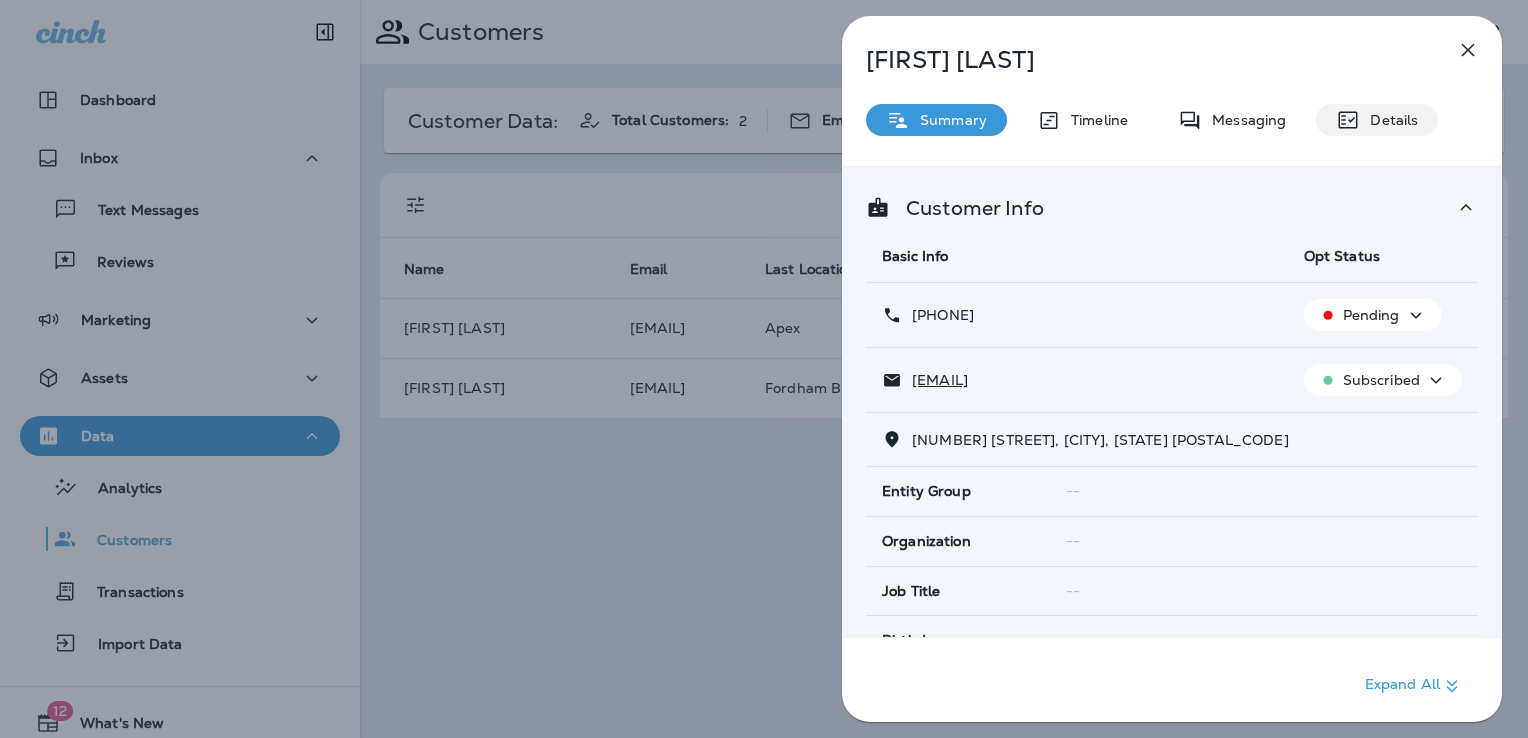 click on "Details" at bounding box center [1389, 120] 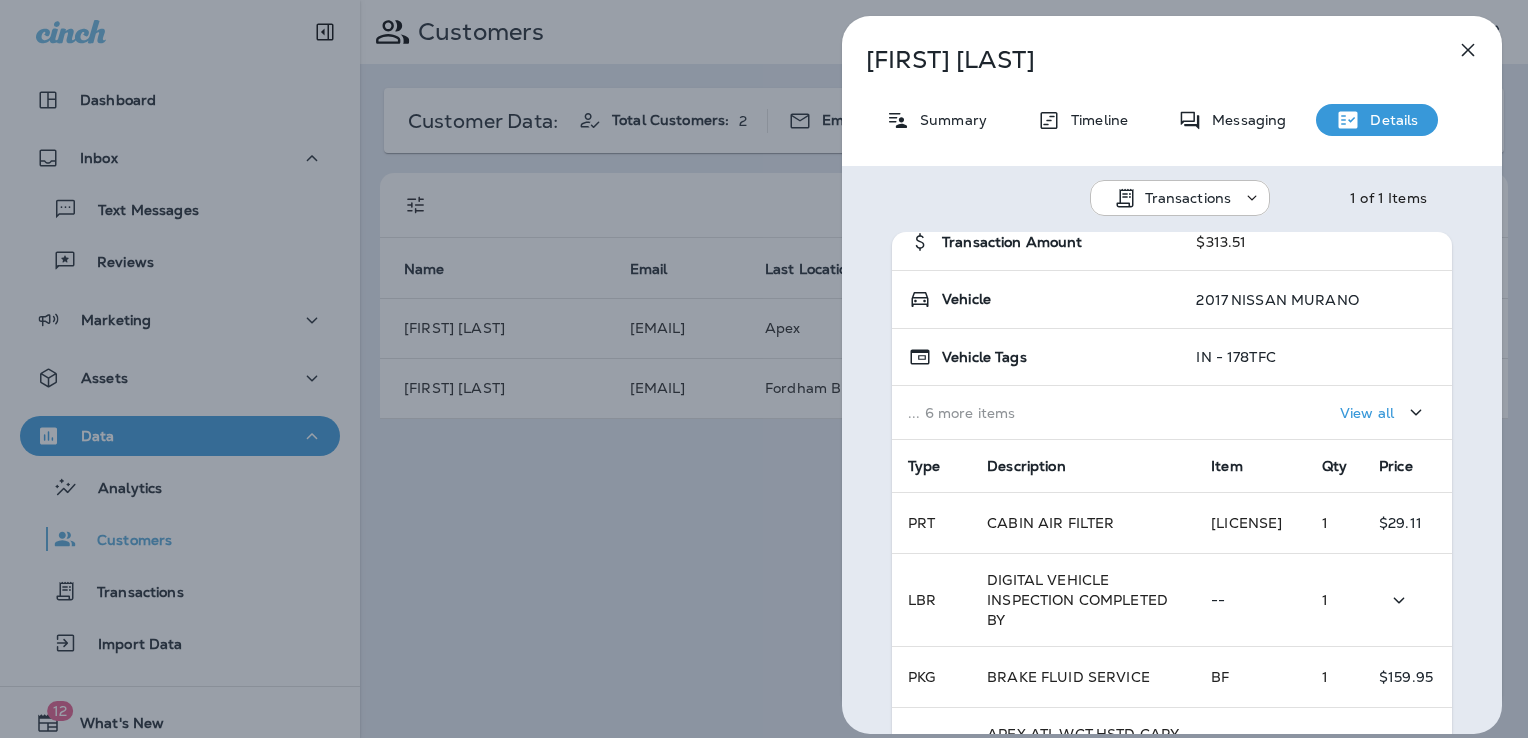 scroll, scrollTop: 0, scrollLeft: 0, axis: both 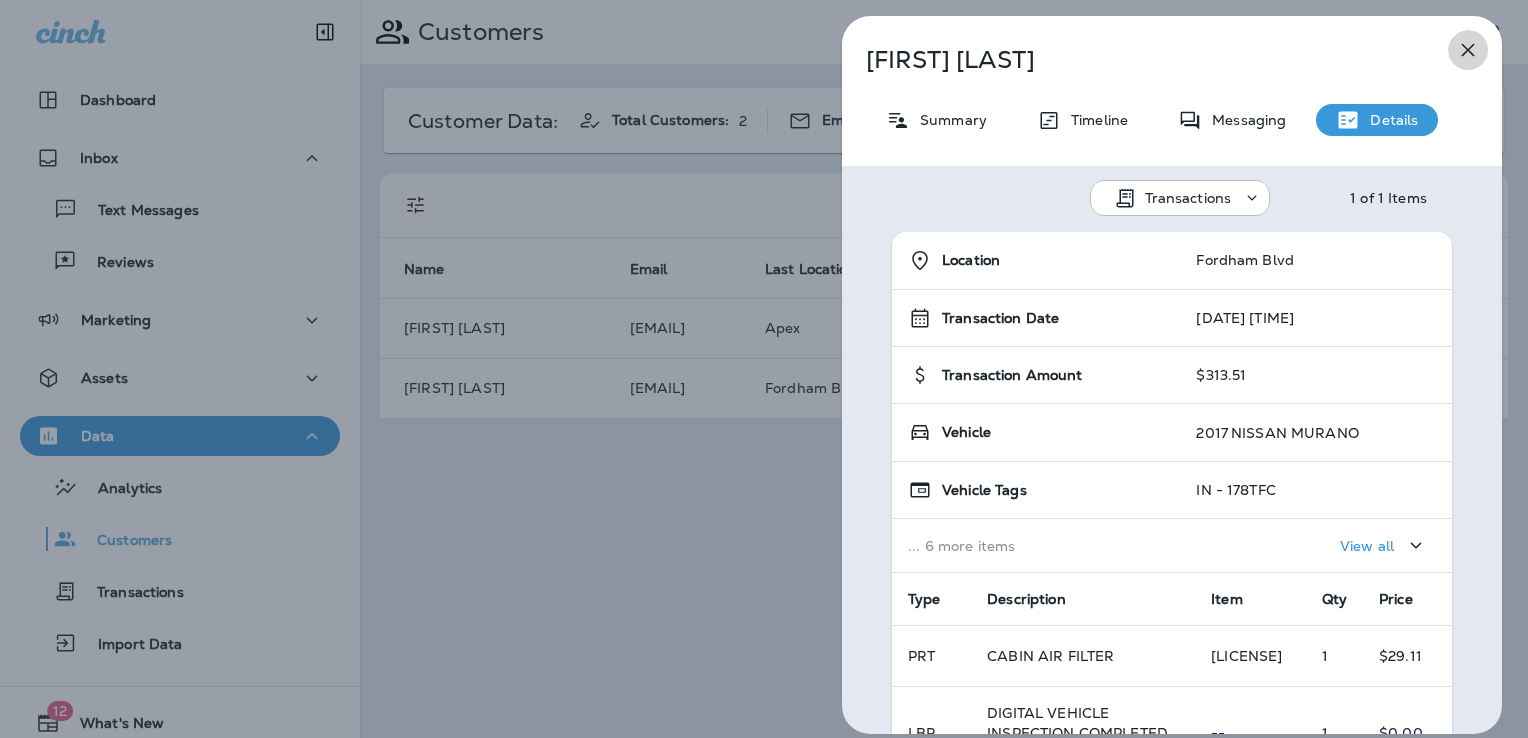 click 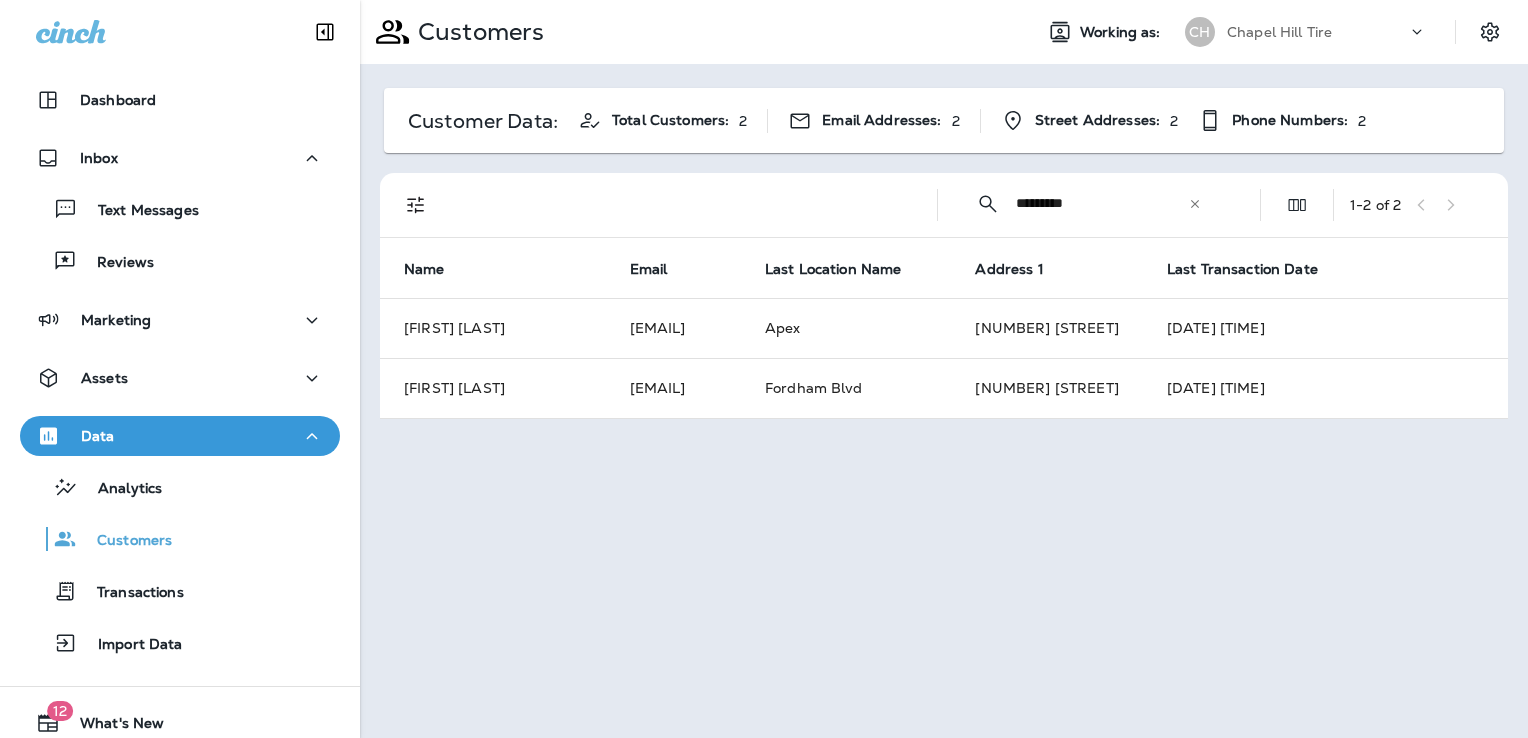 click 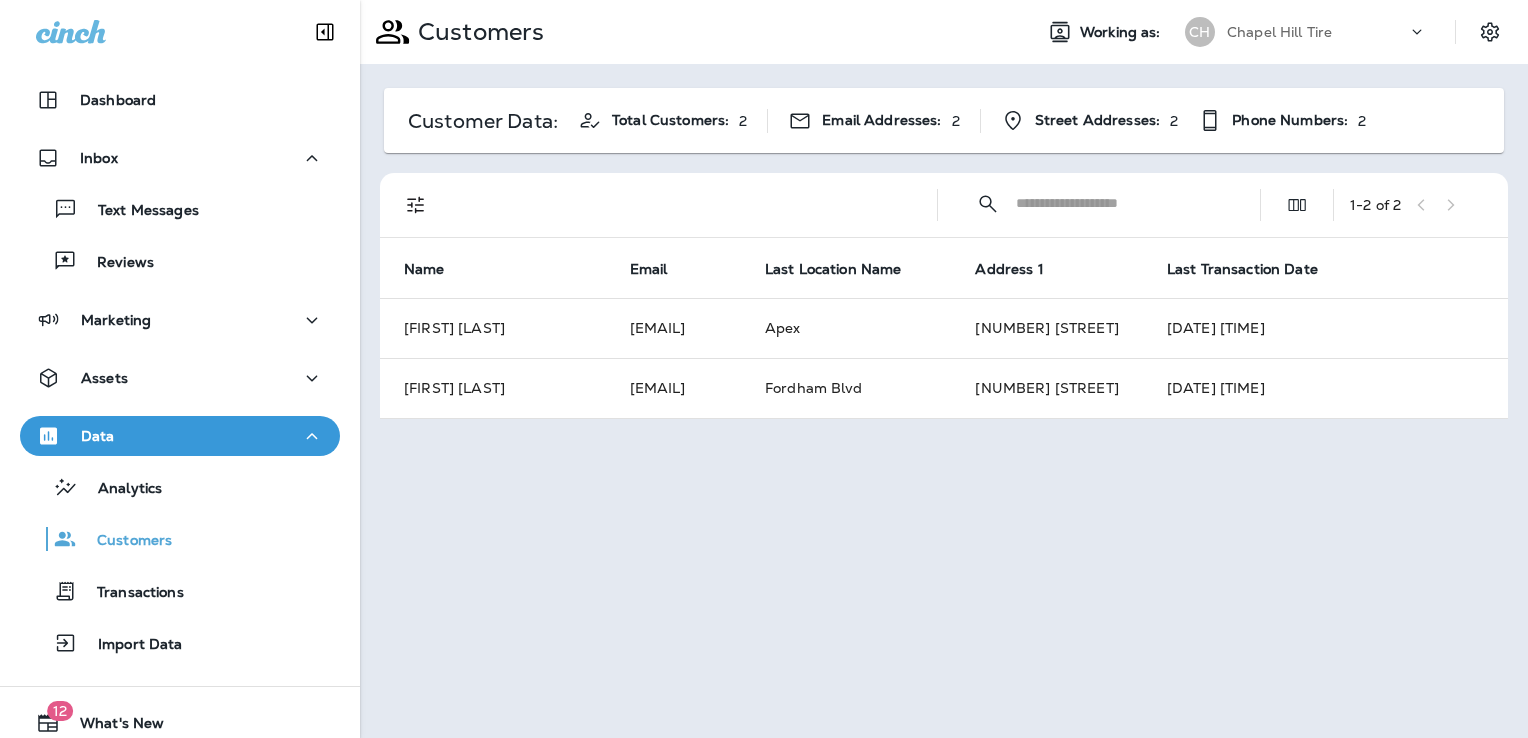 click at bounding box center (1120, 203) 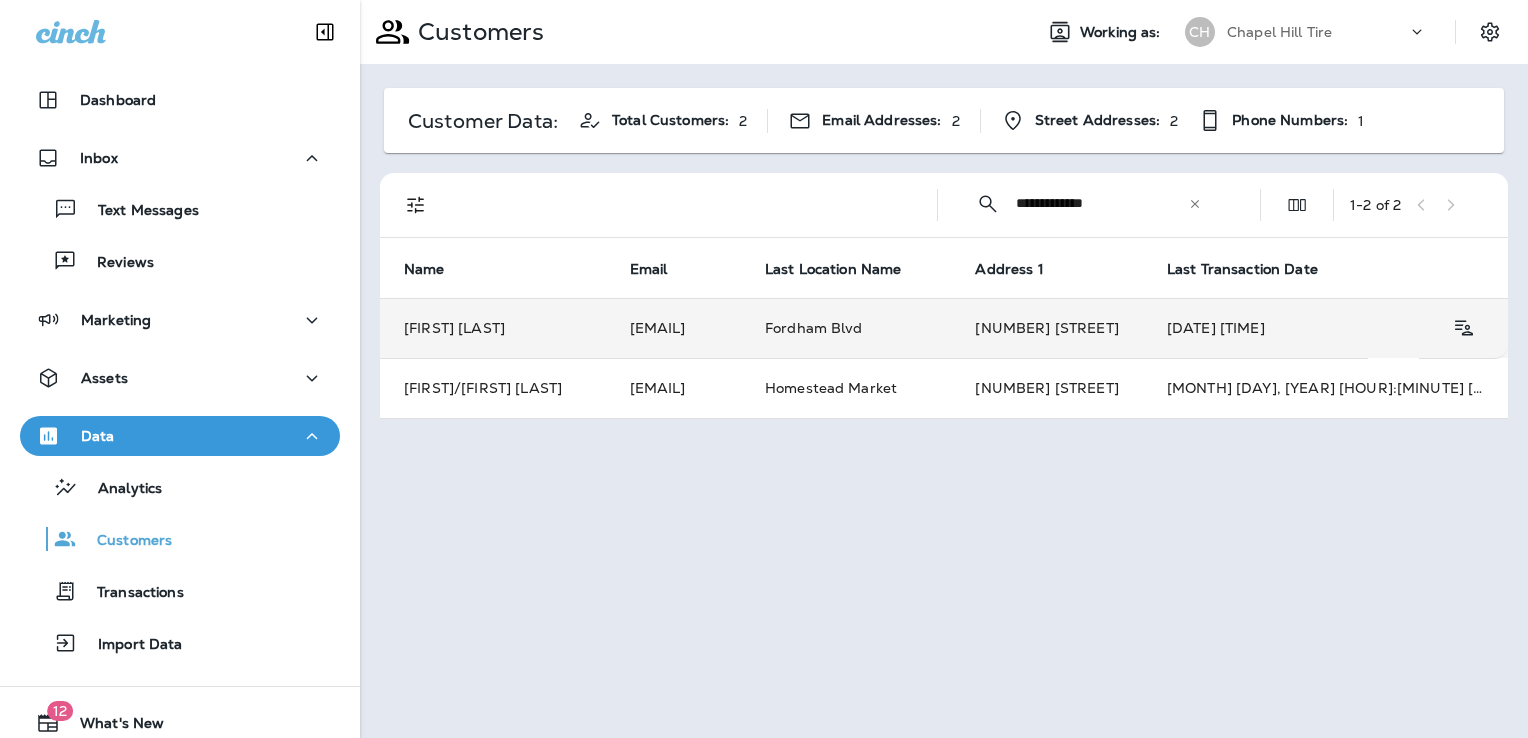 type on "**********" 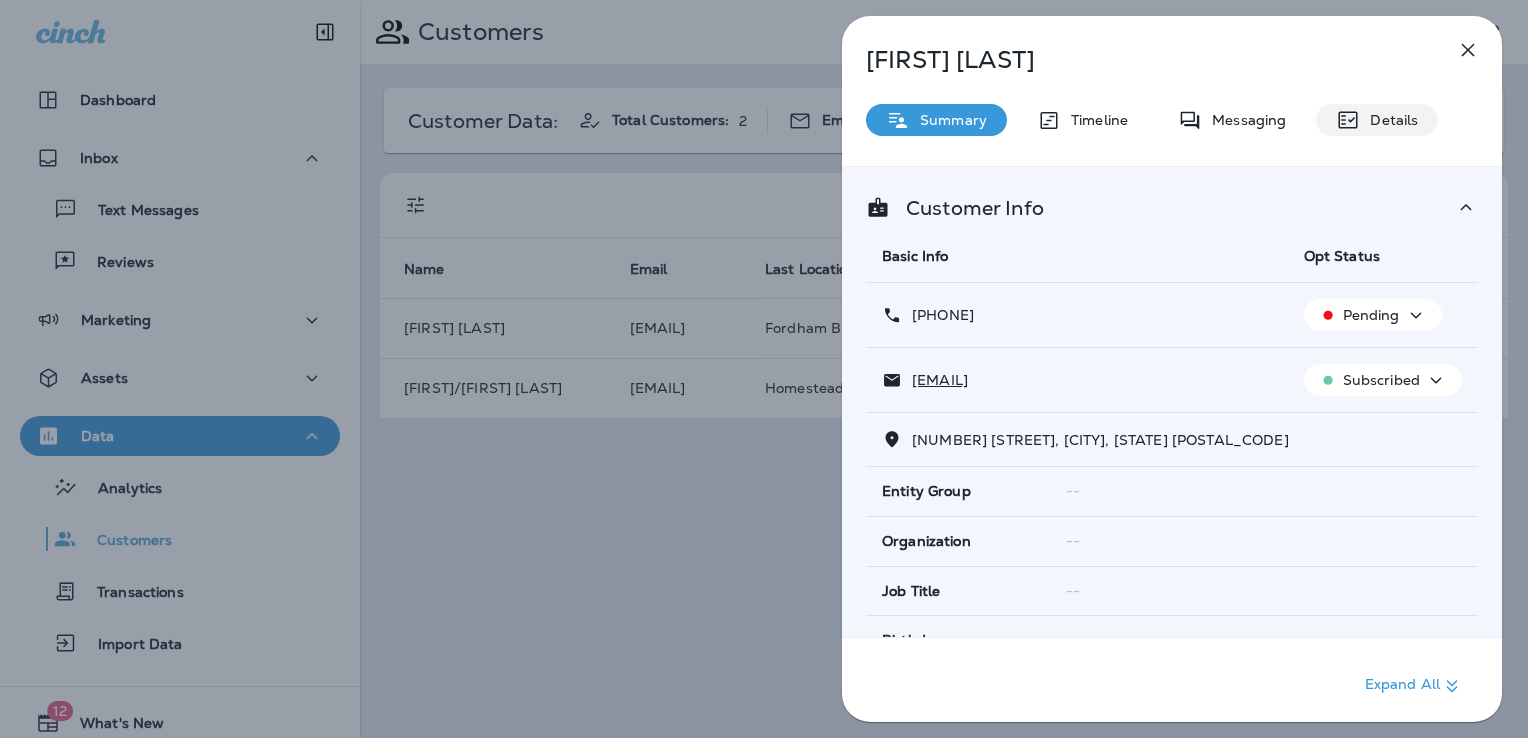 click on "Details" at bounding box center [1389, 120] 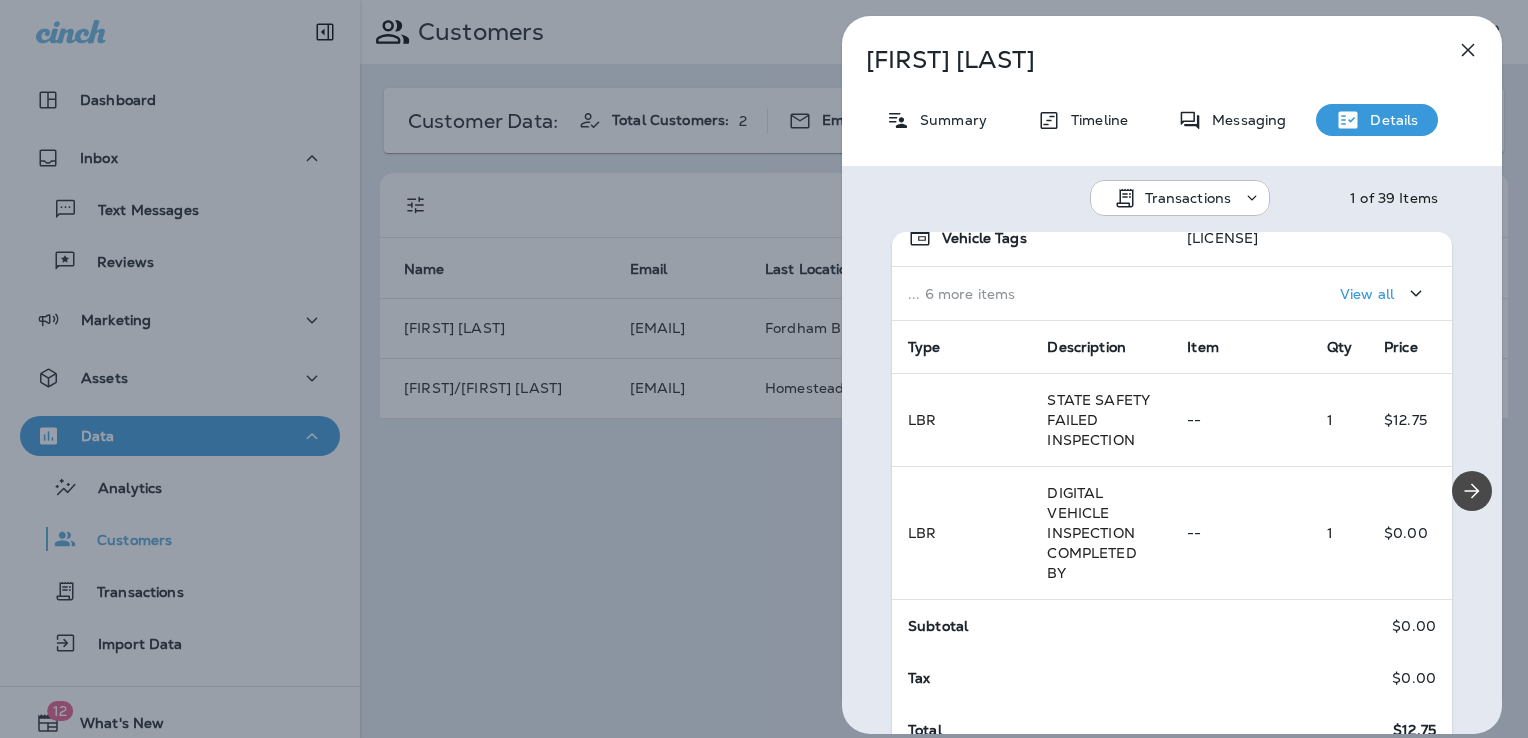 scroll, scrollTop: 257, scrollLeft: 0, axis: vertical 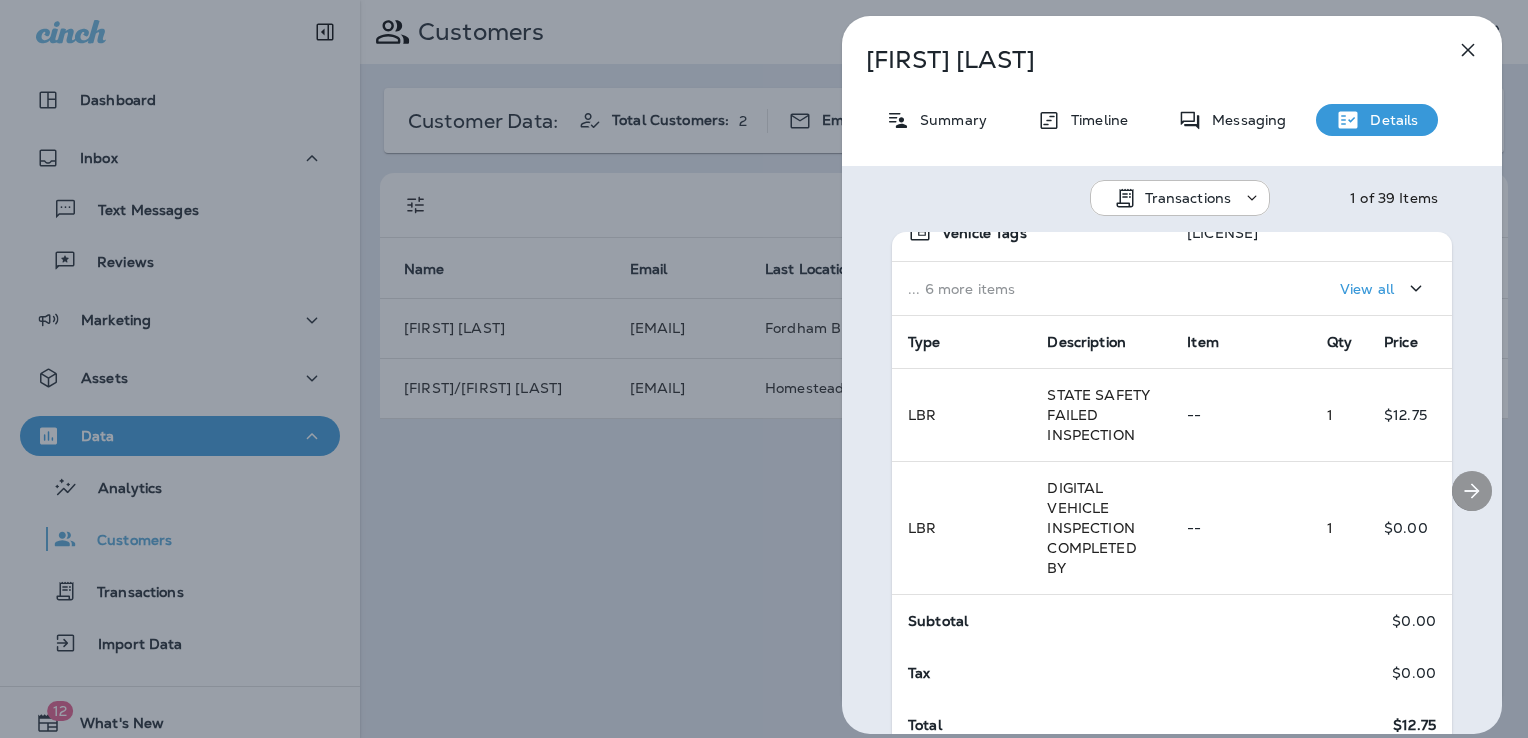 click 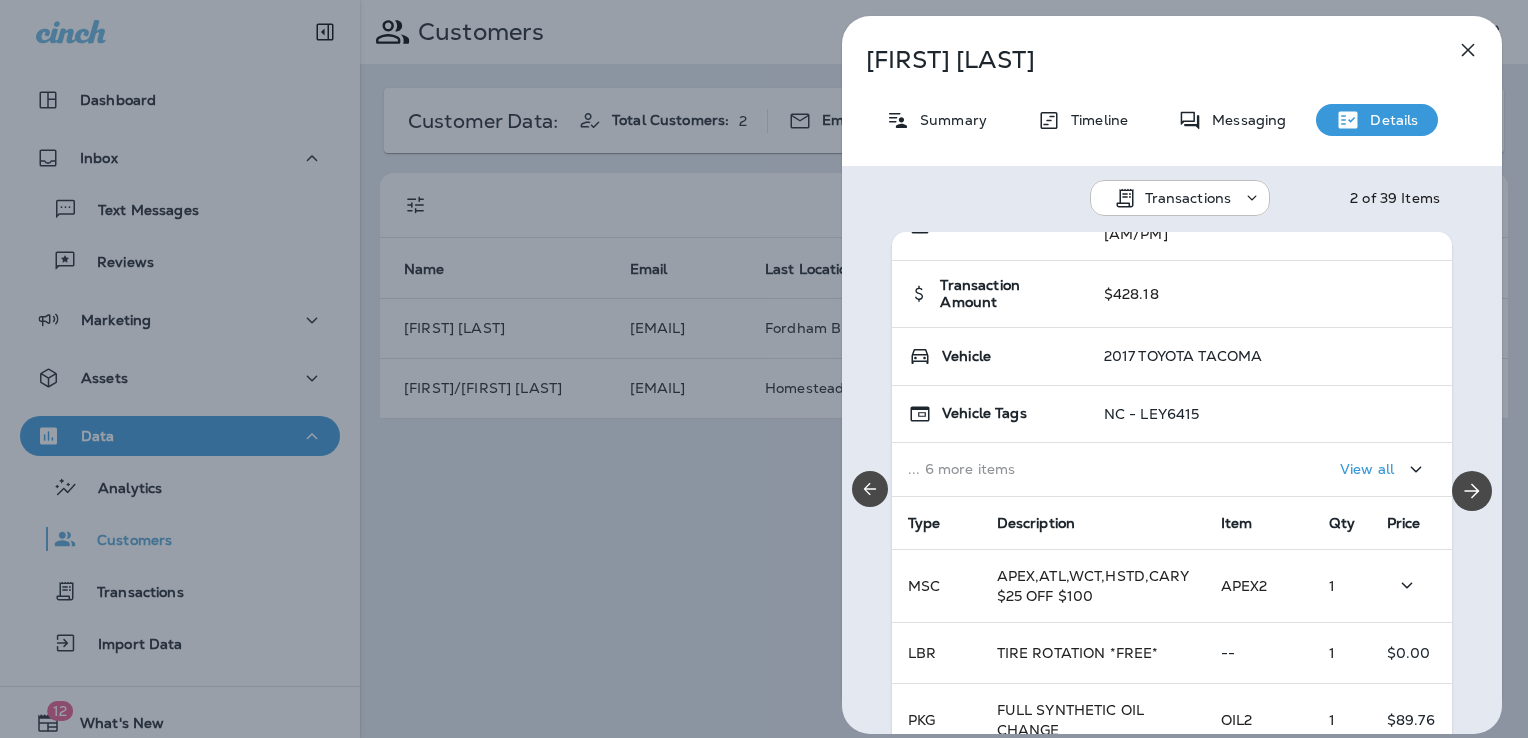 scroll, scrollTop: 0, scrollLeft: 0, axis: both 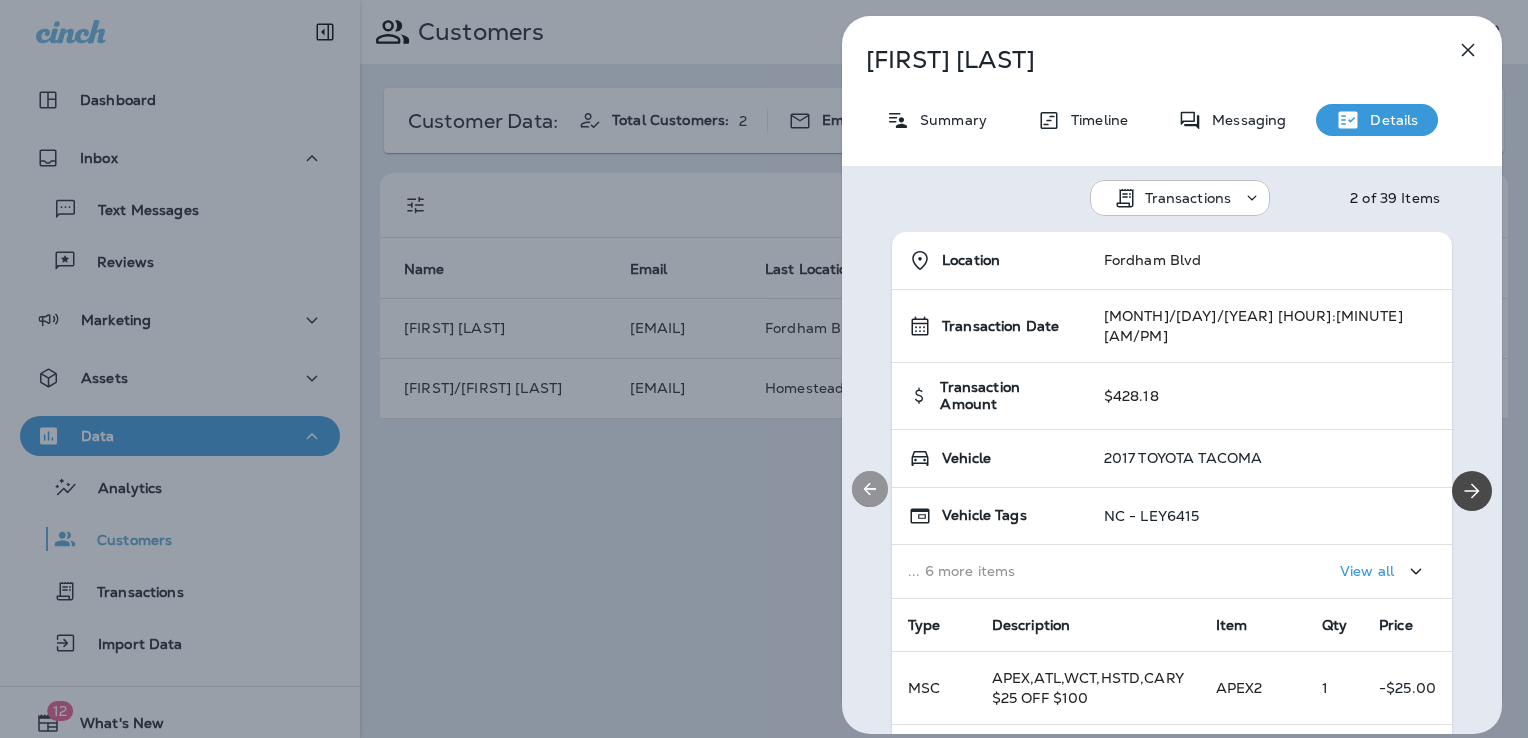 click 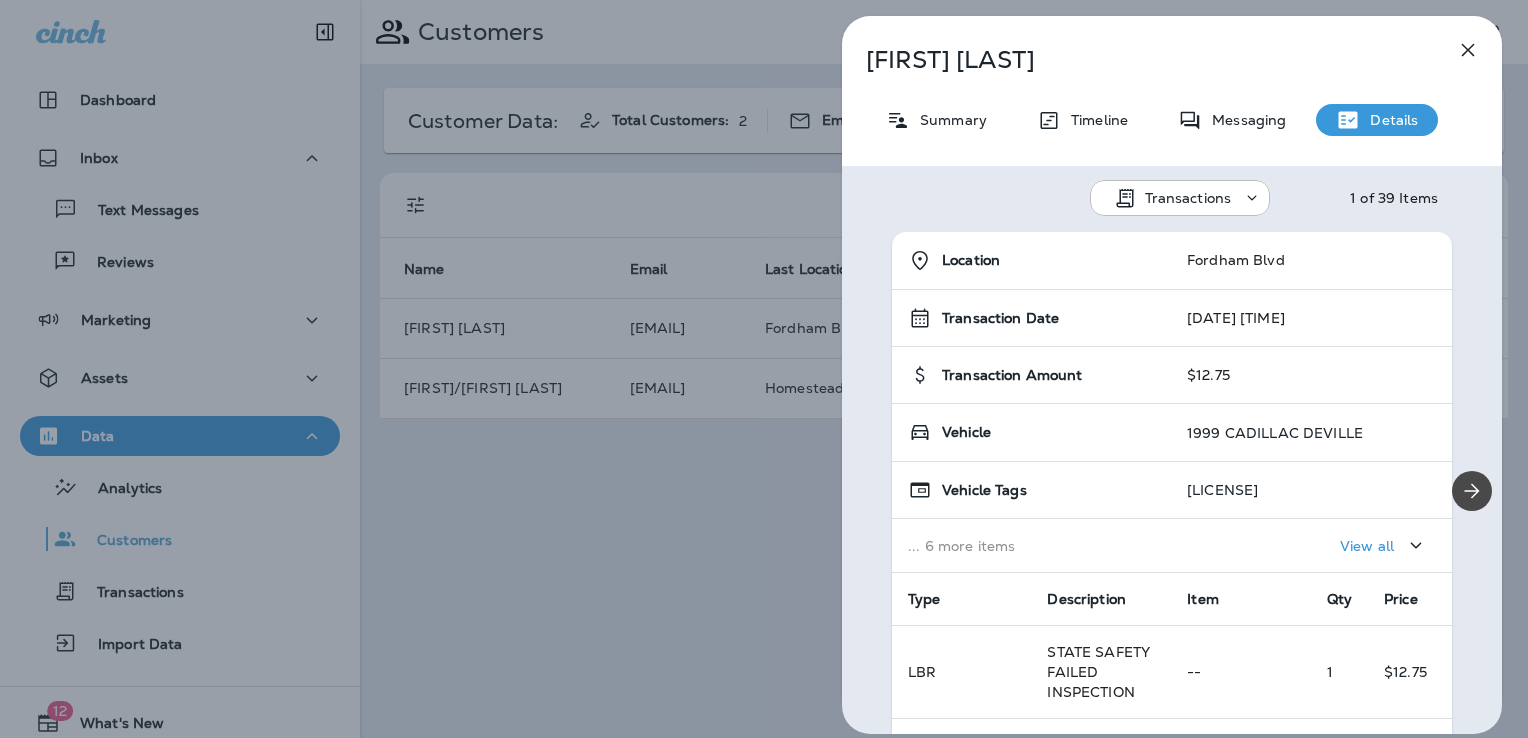 scroll, scrollTop: 100, scrollLeft: 0, axis: vertical 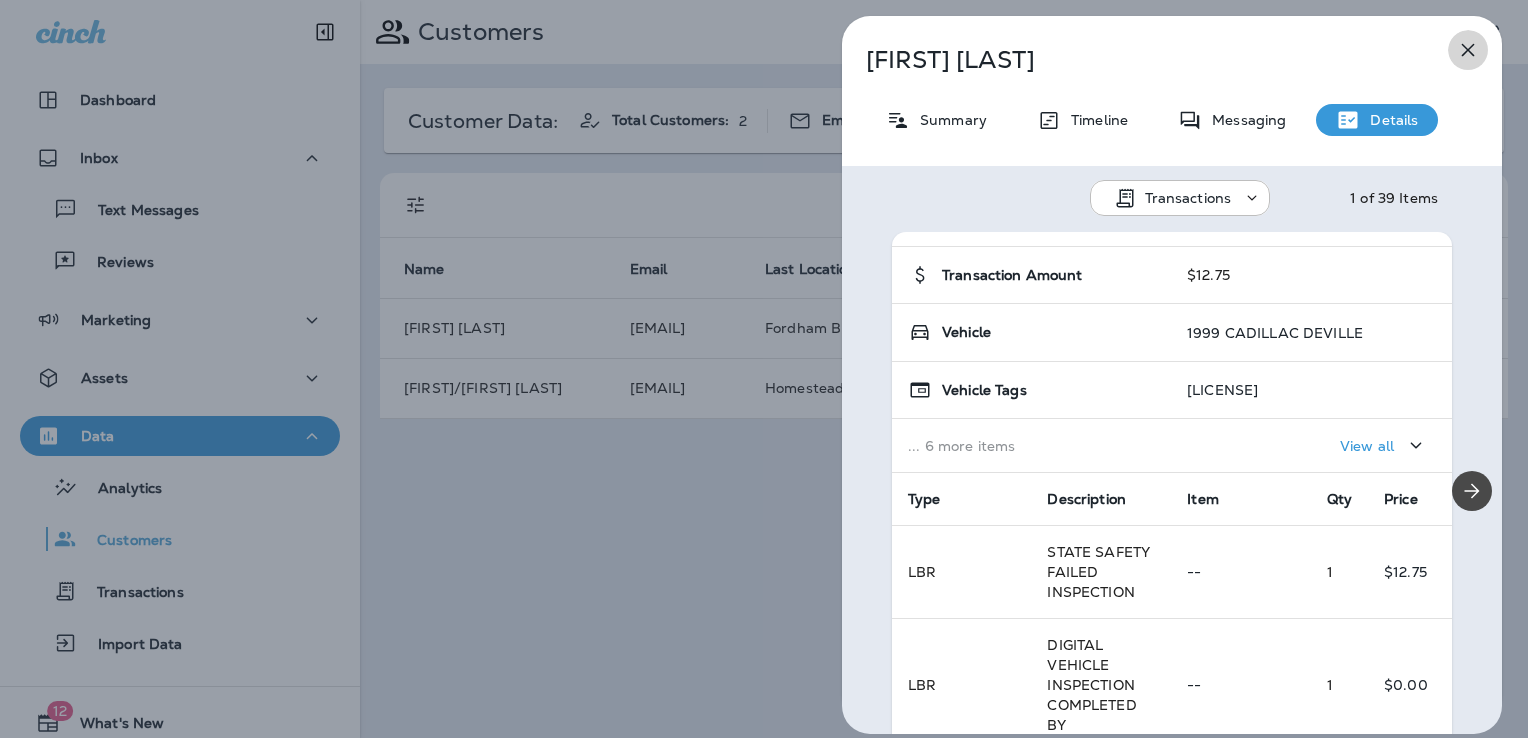 click 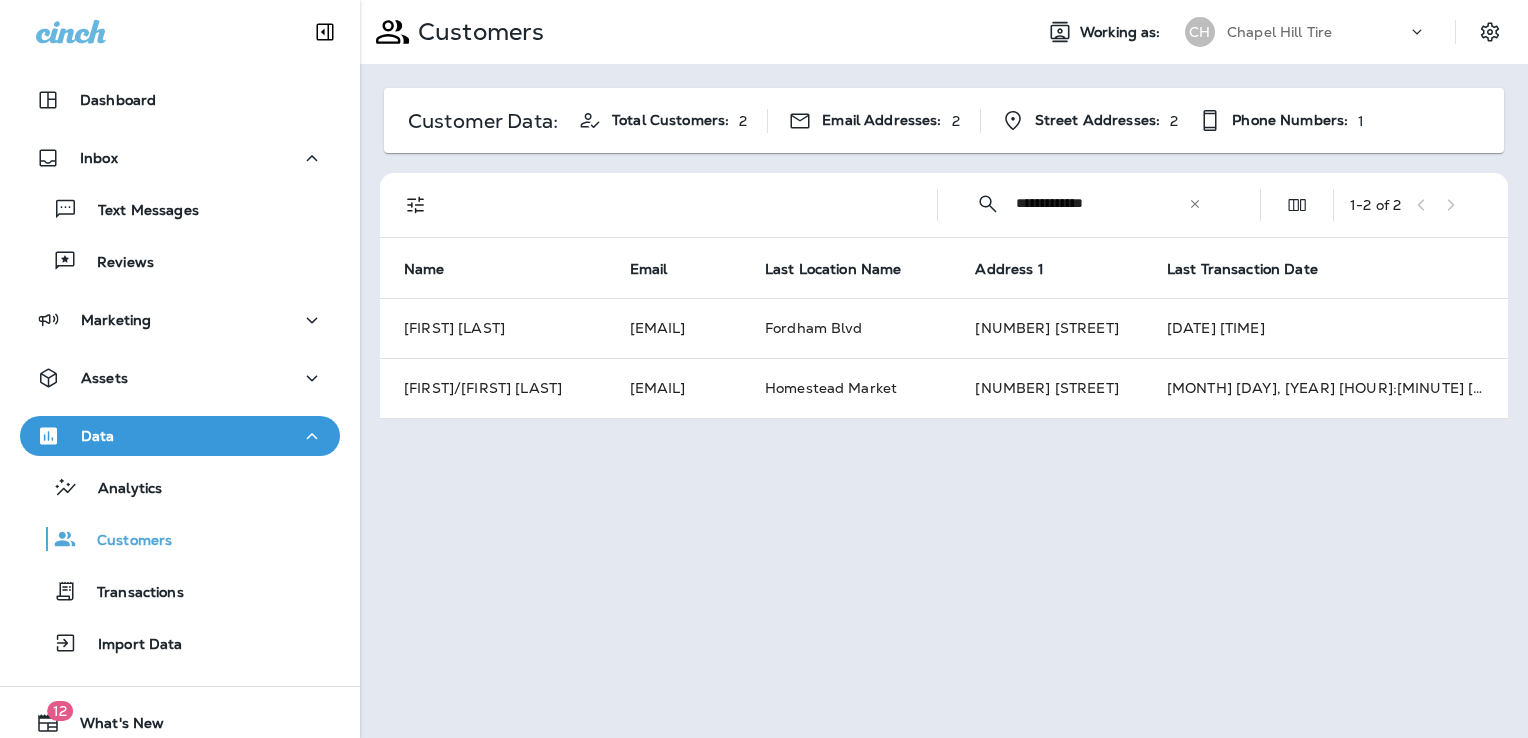 click 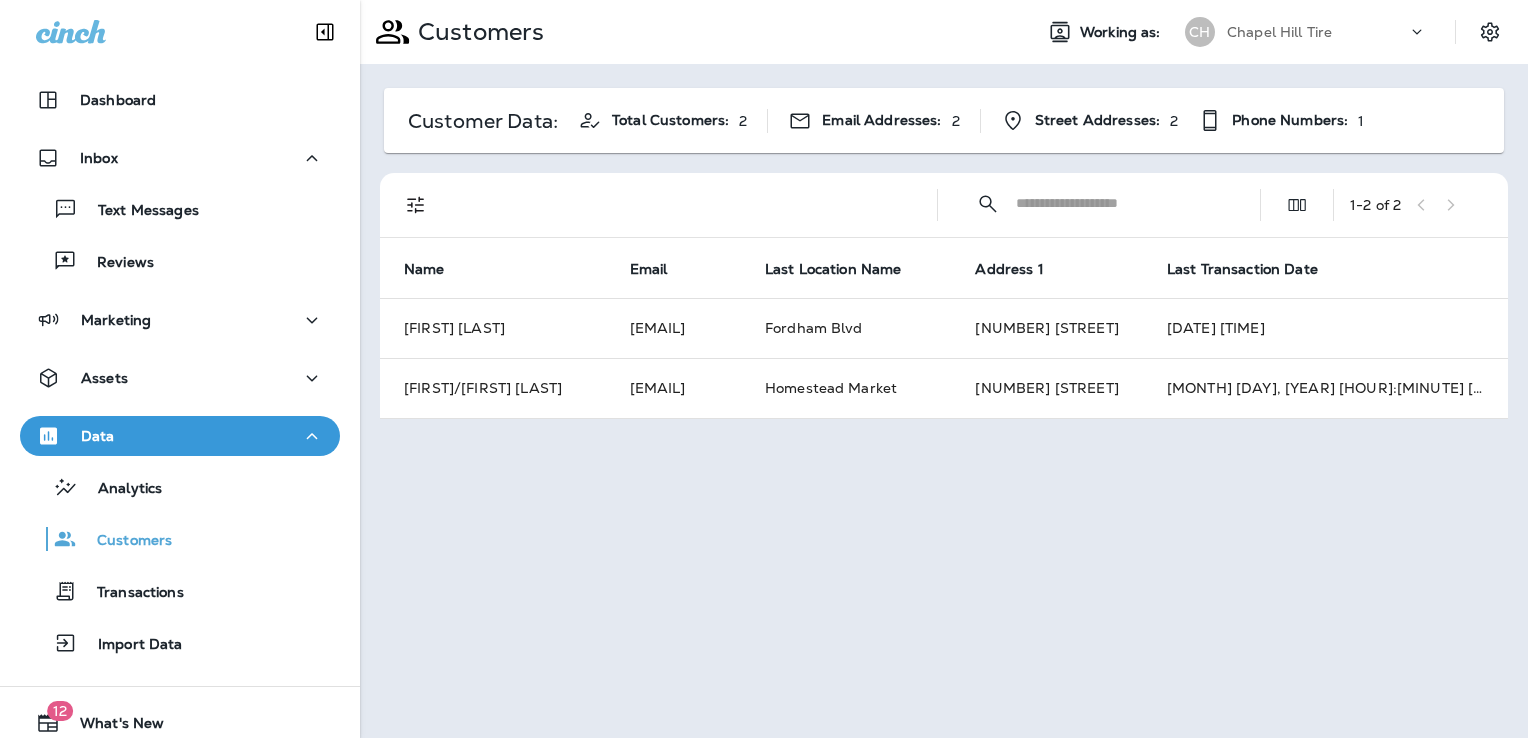 click at bounding box center [1120, 203] 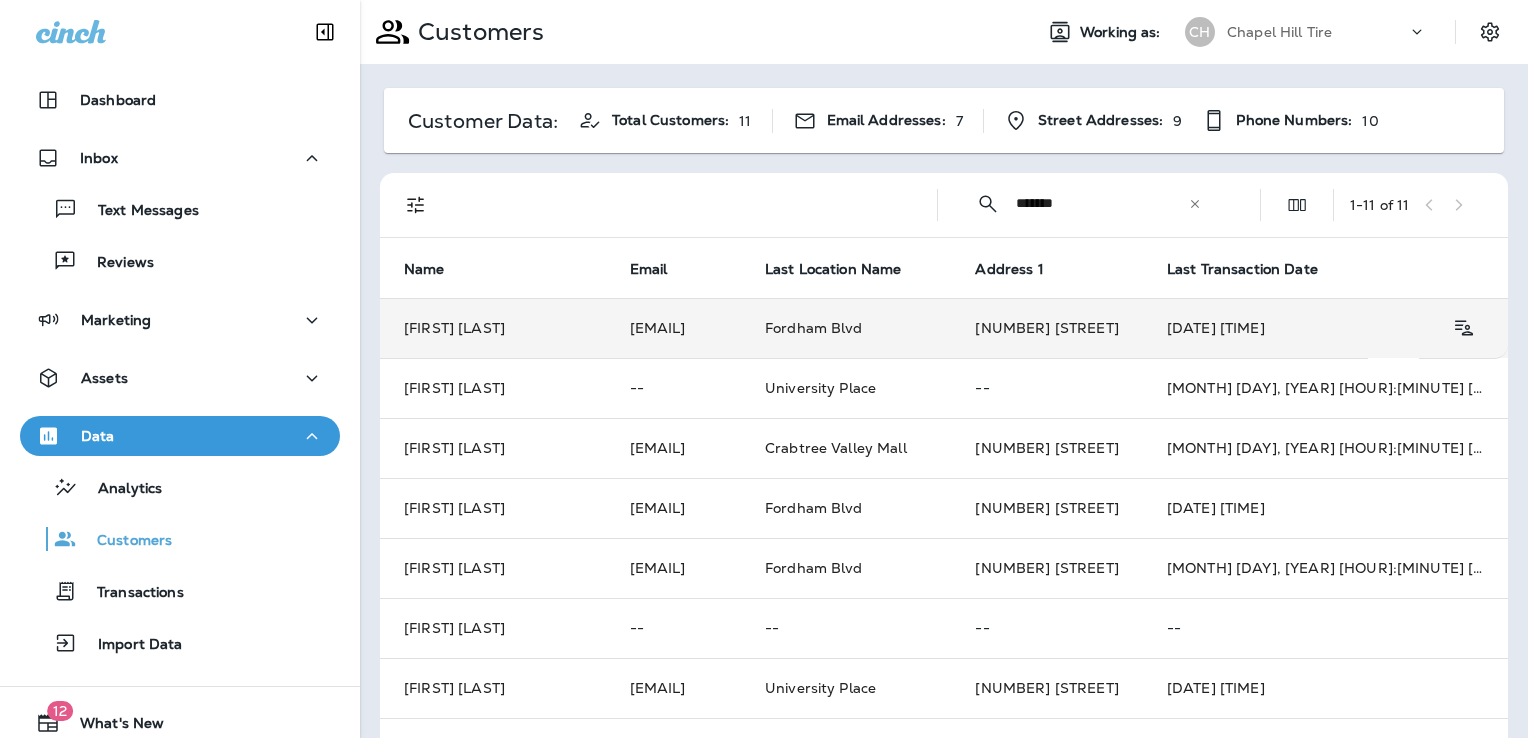 type on "*******" 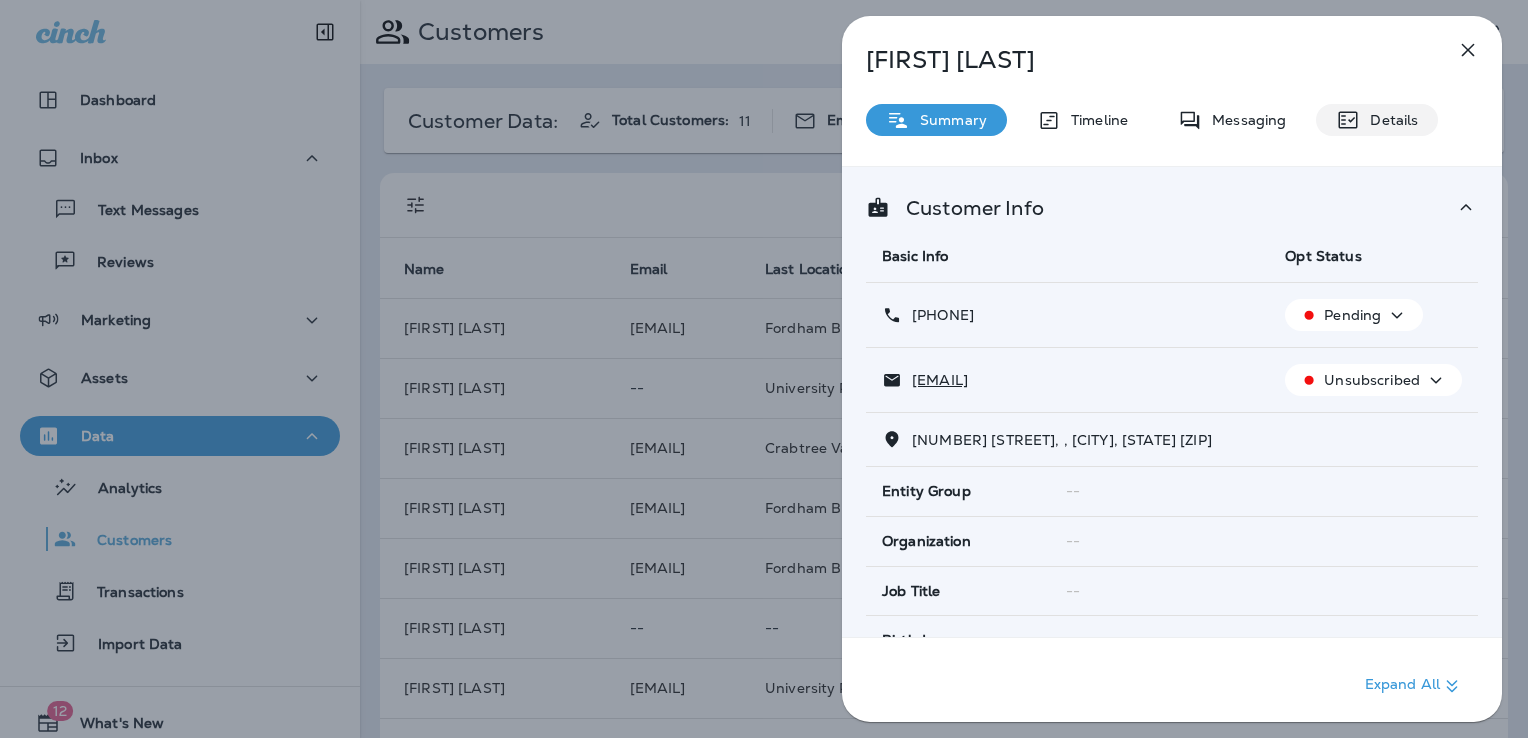 click 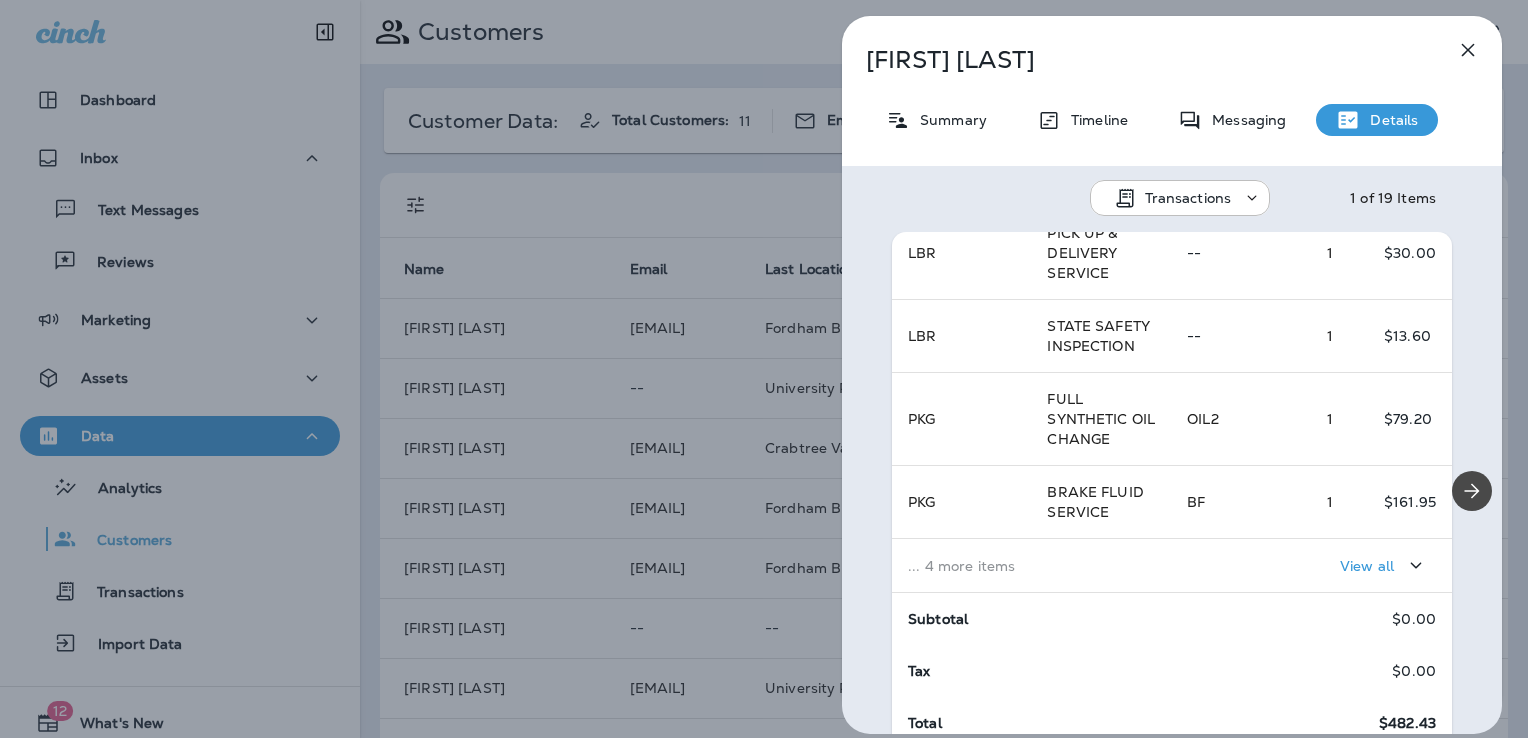 scroll, scrollTop: 436, scrollLeft: 0, axis: vertical 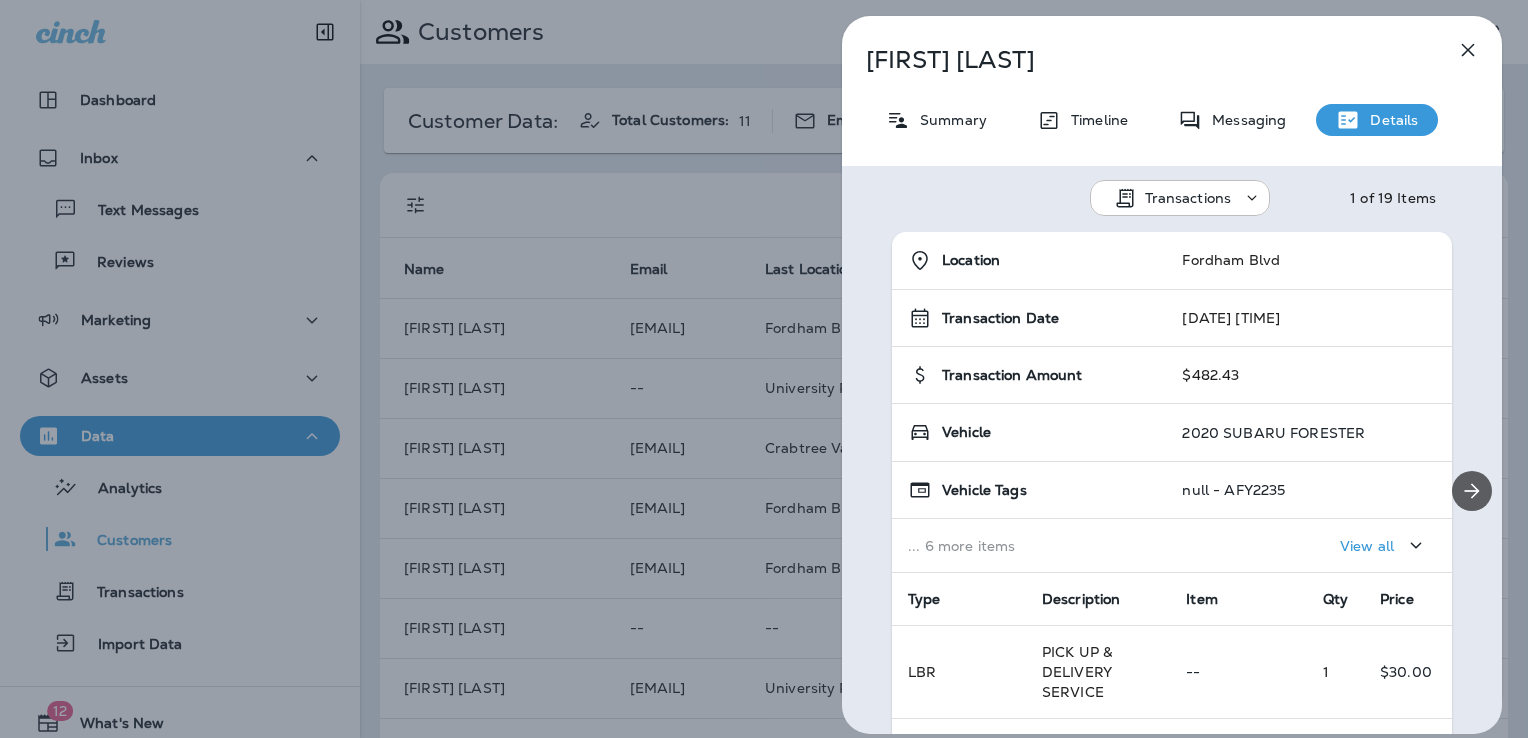 click 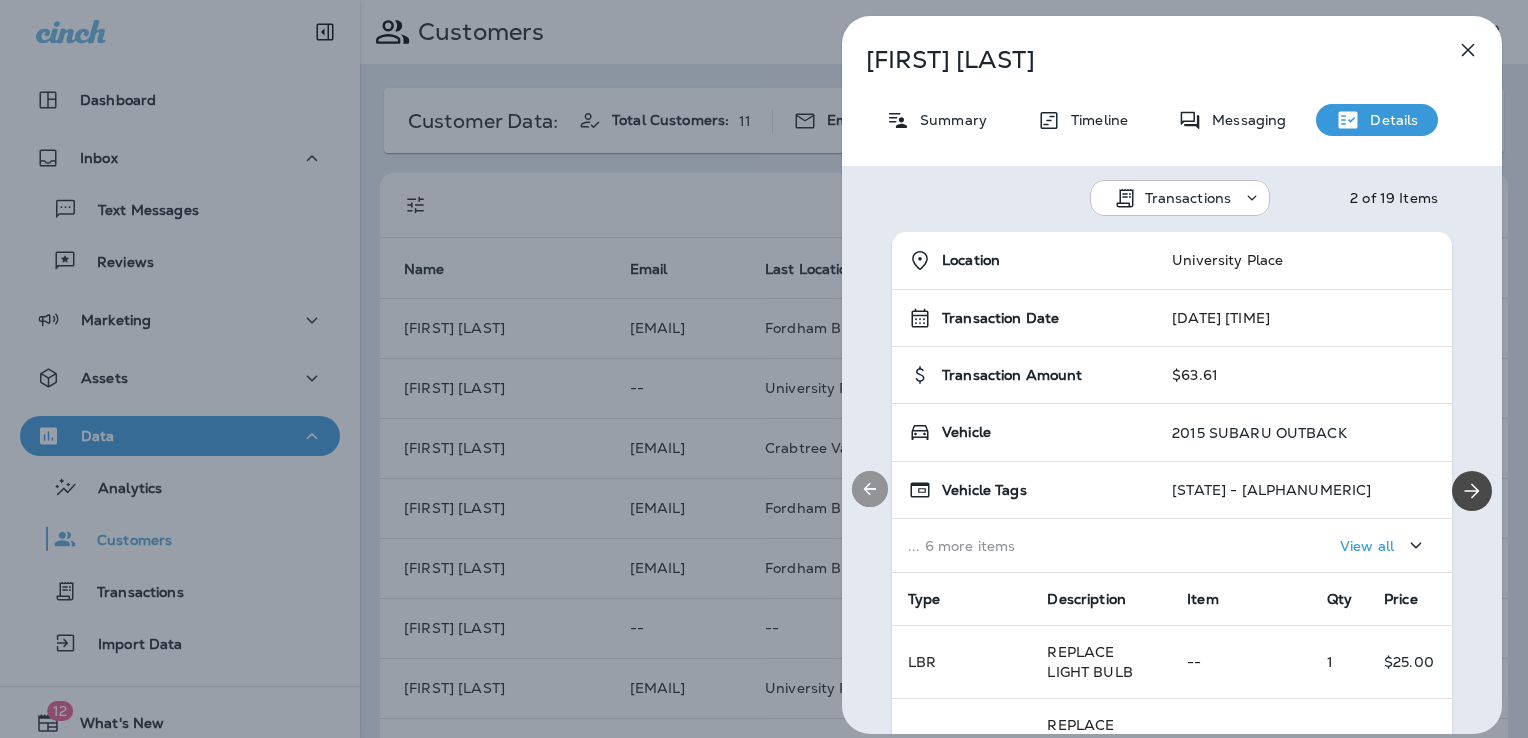 click 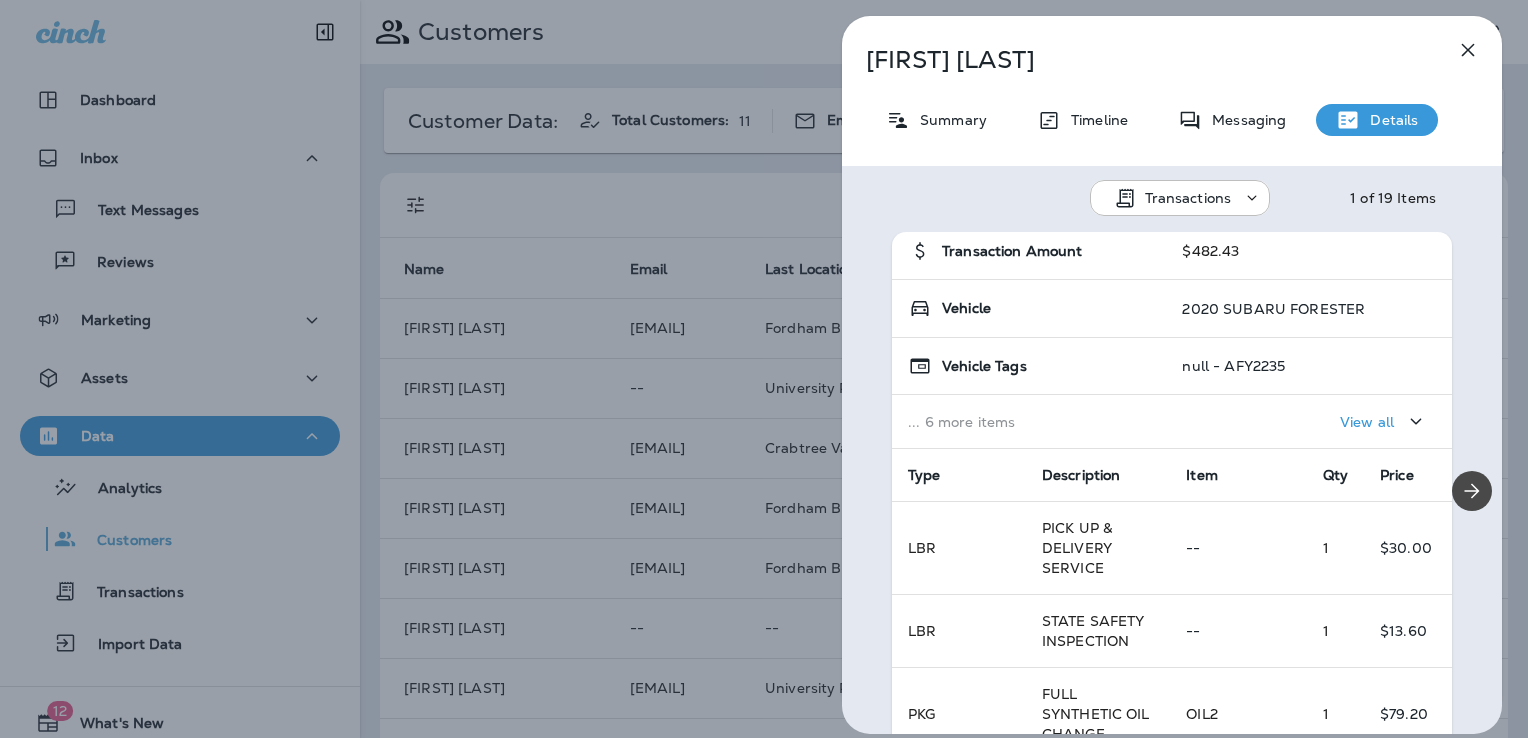 scroll, scrollTop: 200, scrollLeft: 0, axis: vertical 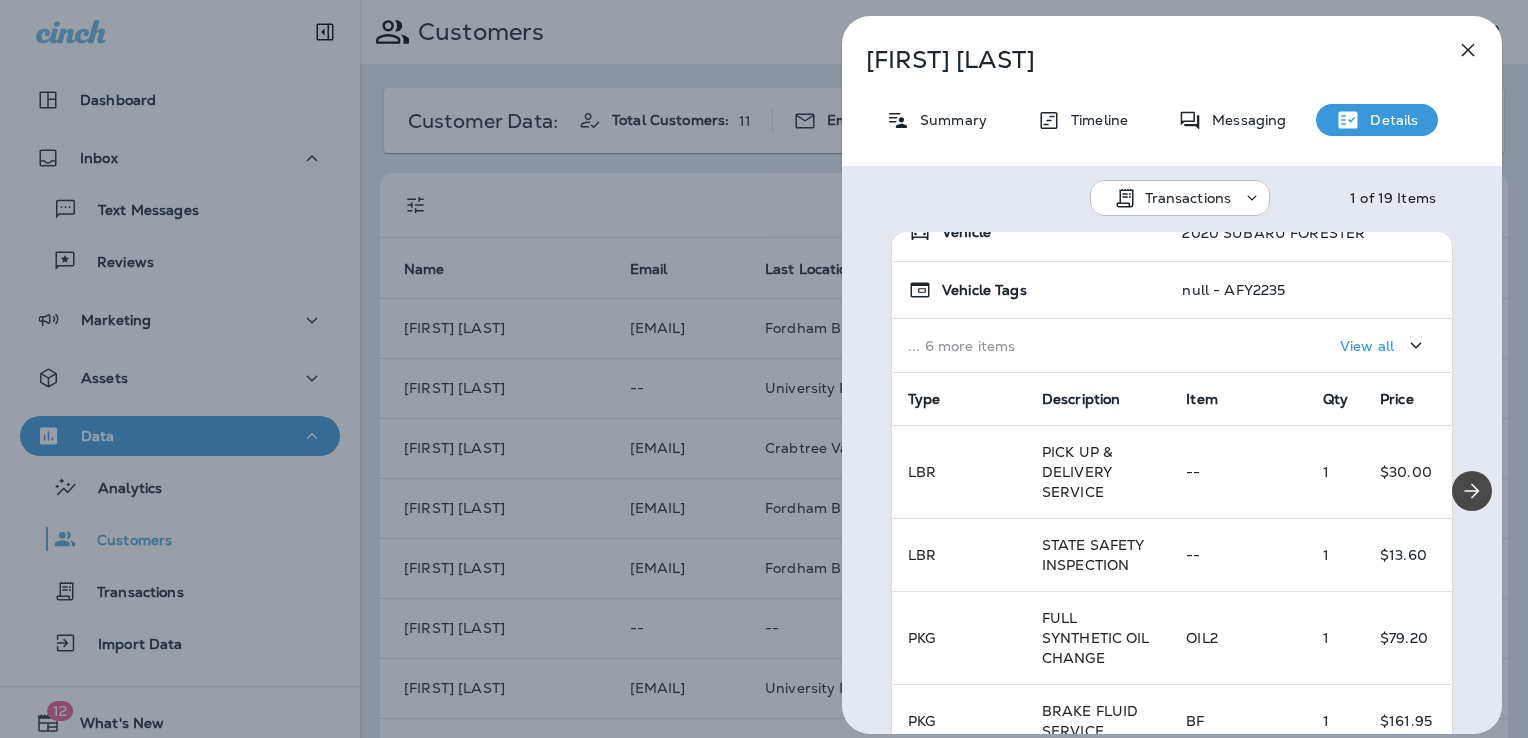 click 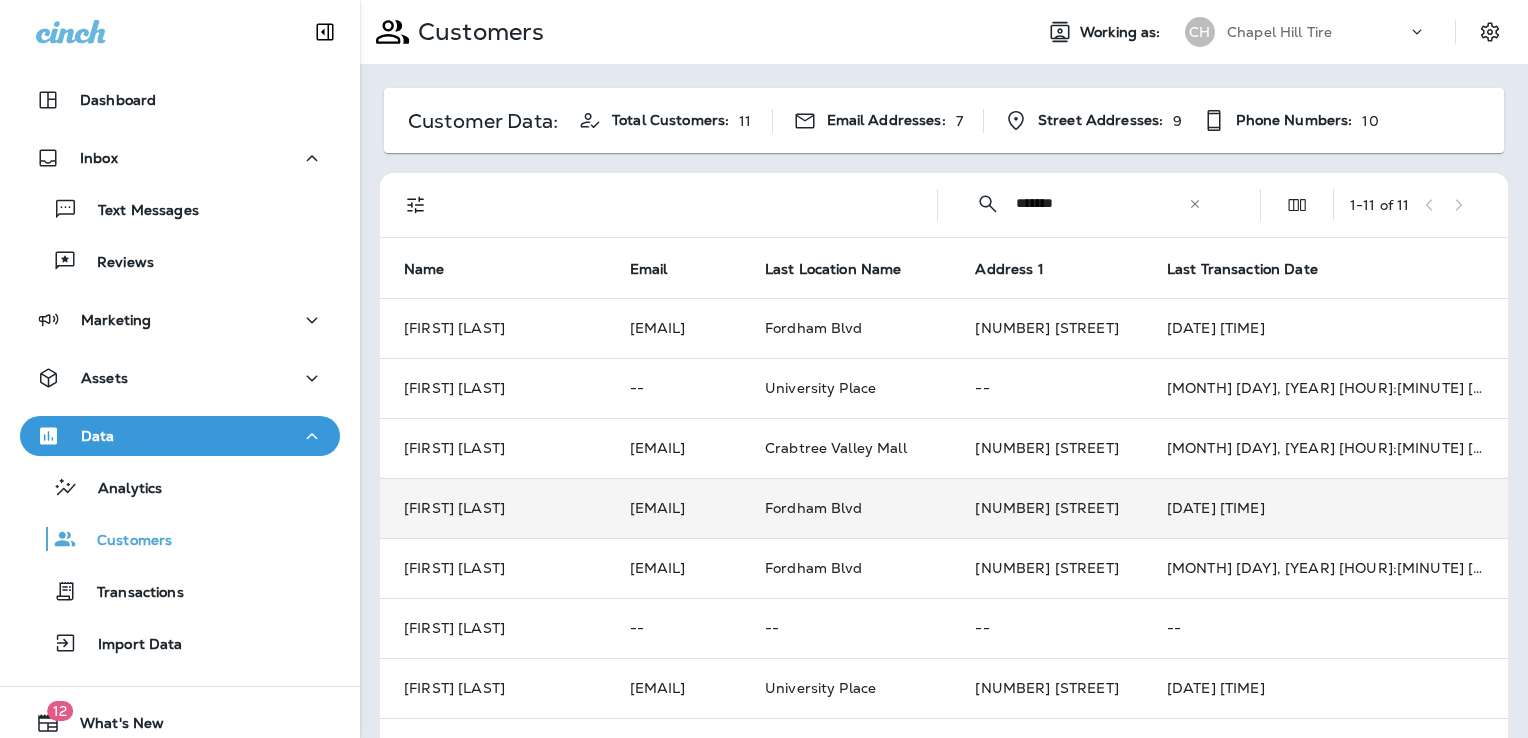 click on "Fordham Blvd" at bounding box center (846, 508) 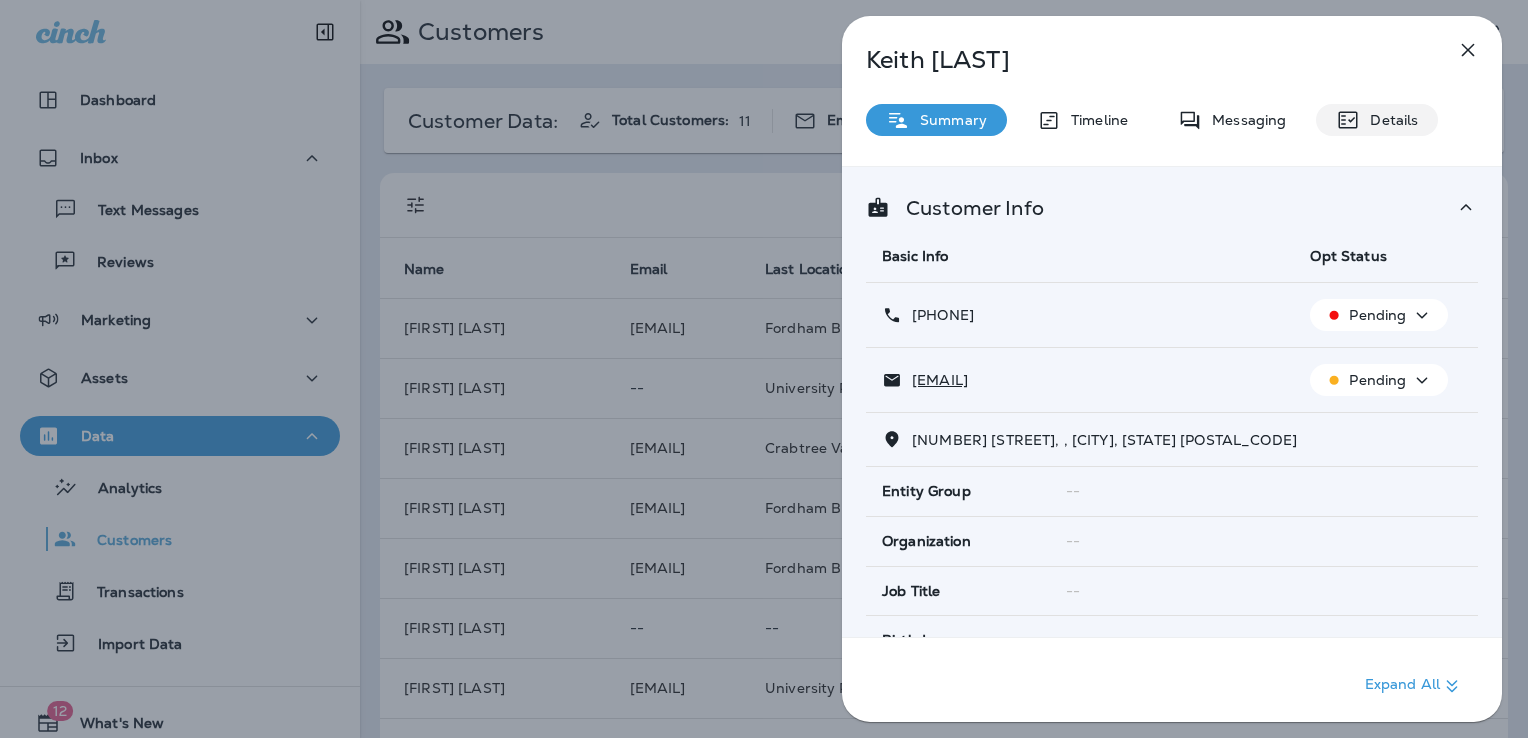click on "Details" at bounding box center [1389, 120] 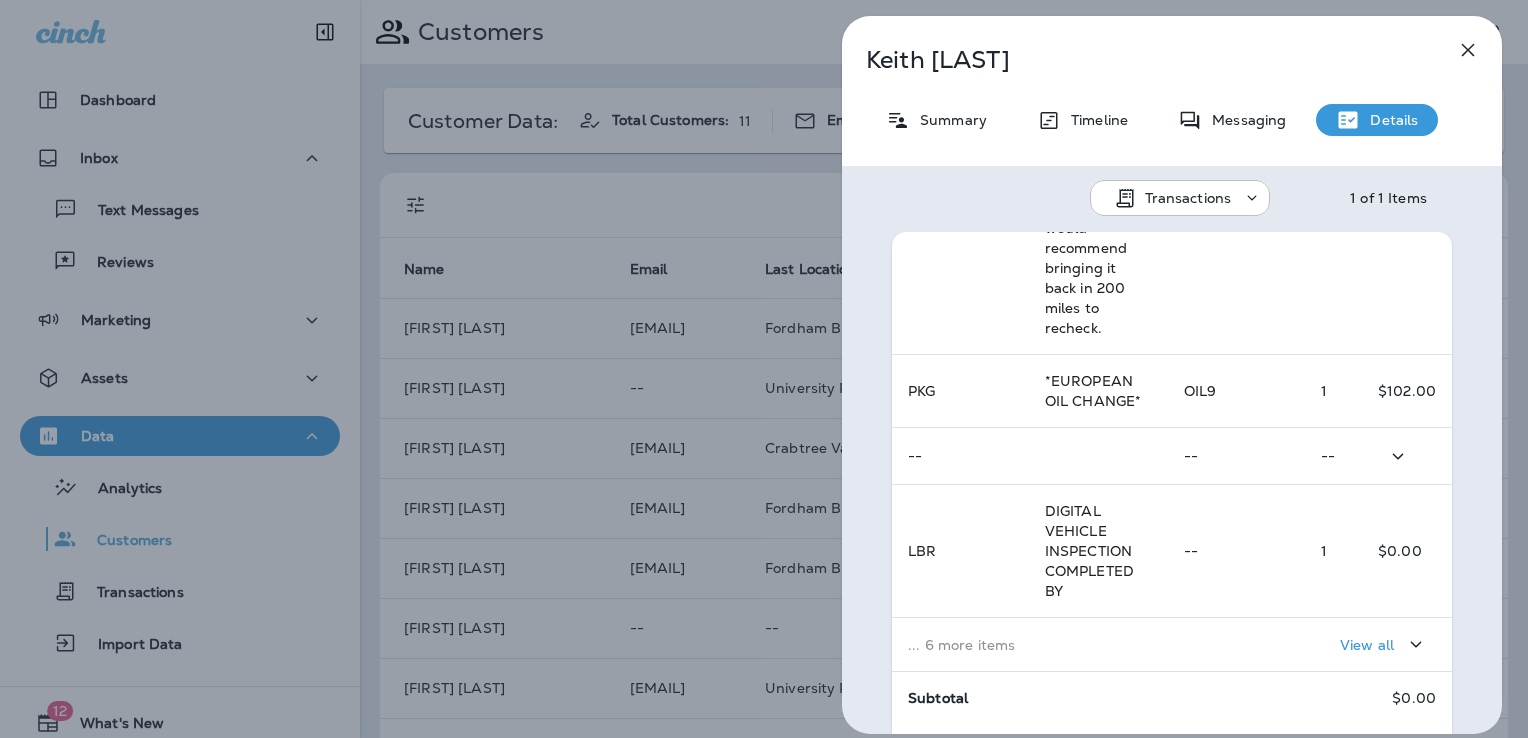 scroll, scrollTop: 700, scrollLeft: 0, axis: vertical 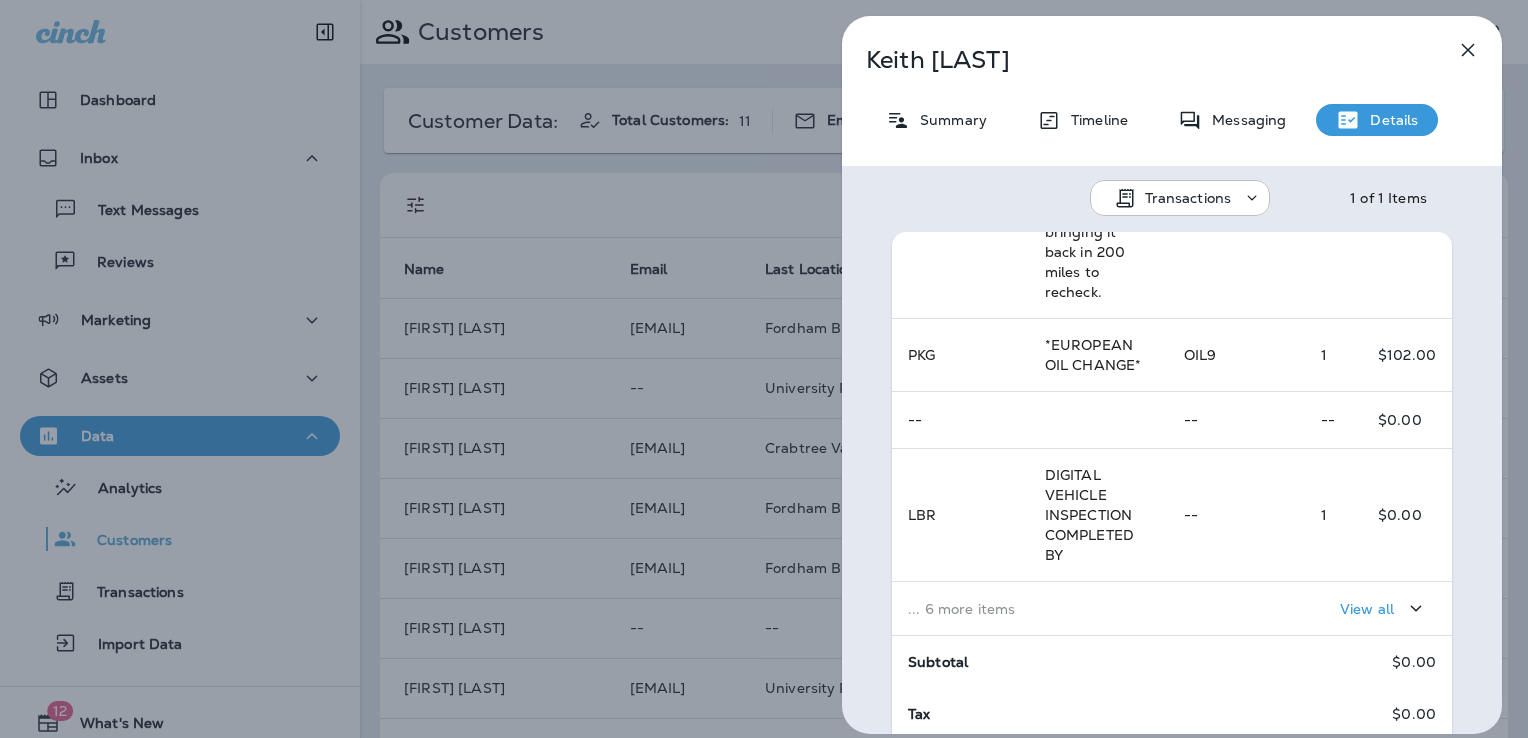 click on "View all" at bounding box center [1384, 608] 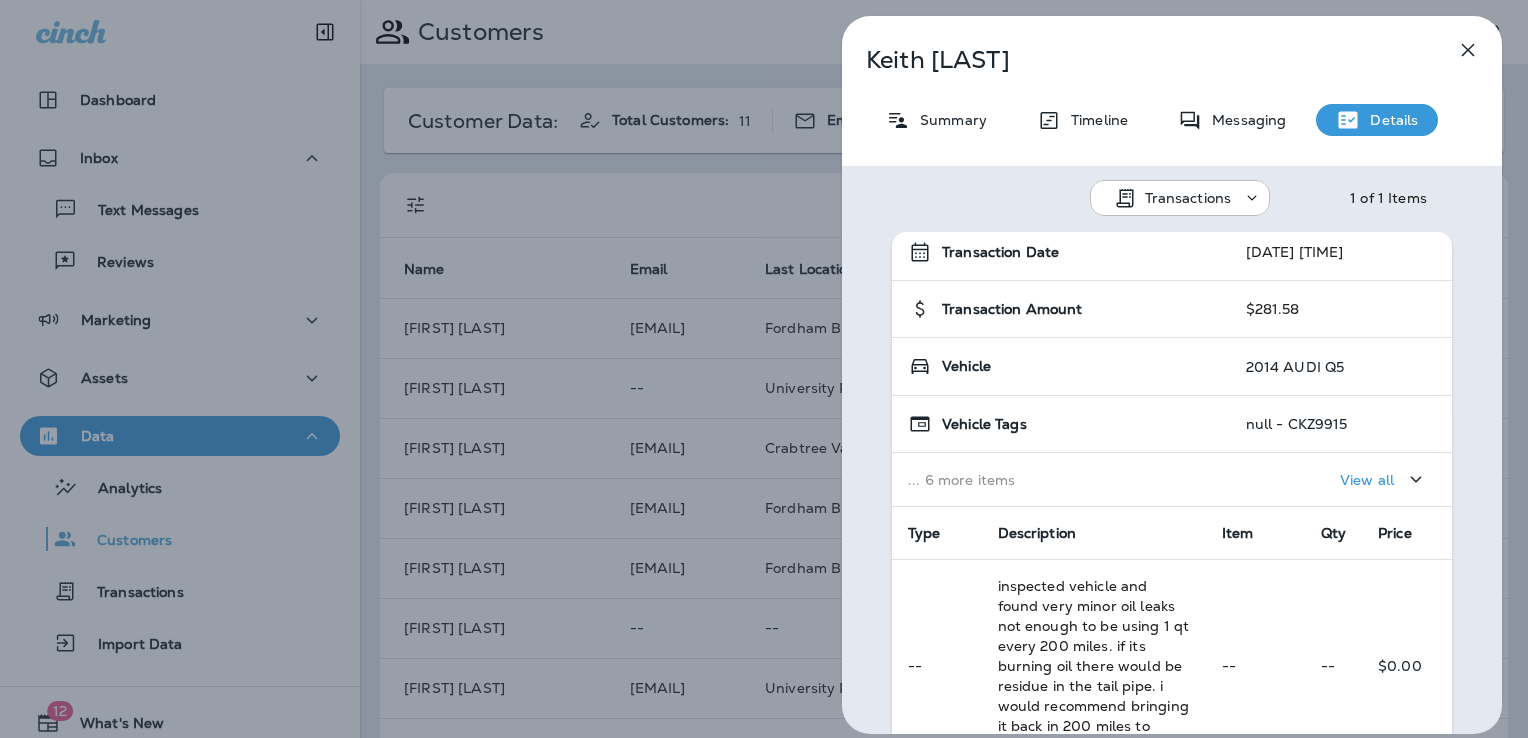 scroll, scrollTop: 0, scrollLeft: 0, axis: both 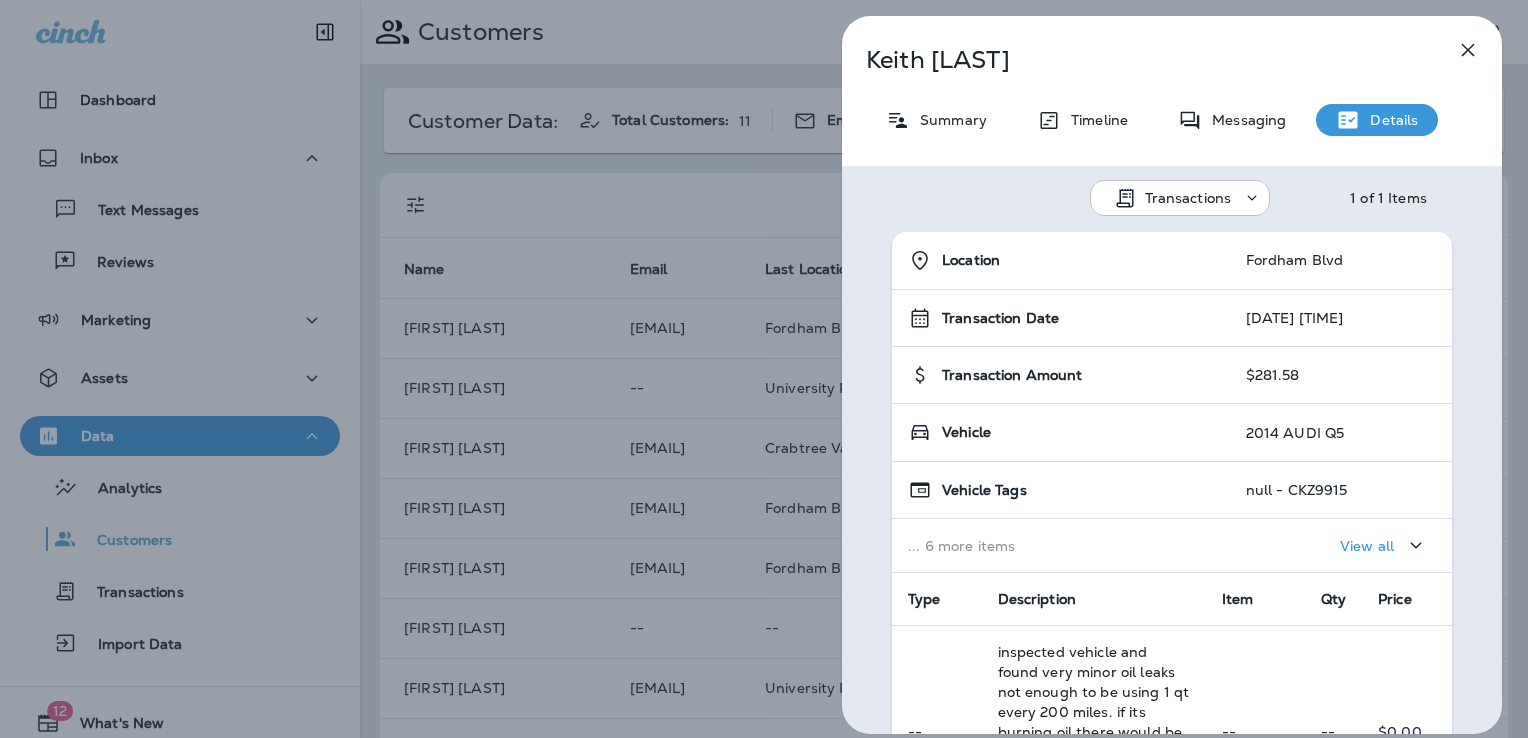 click 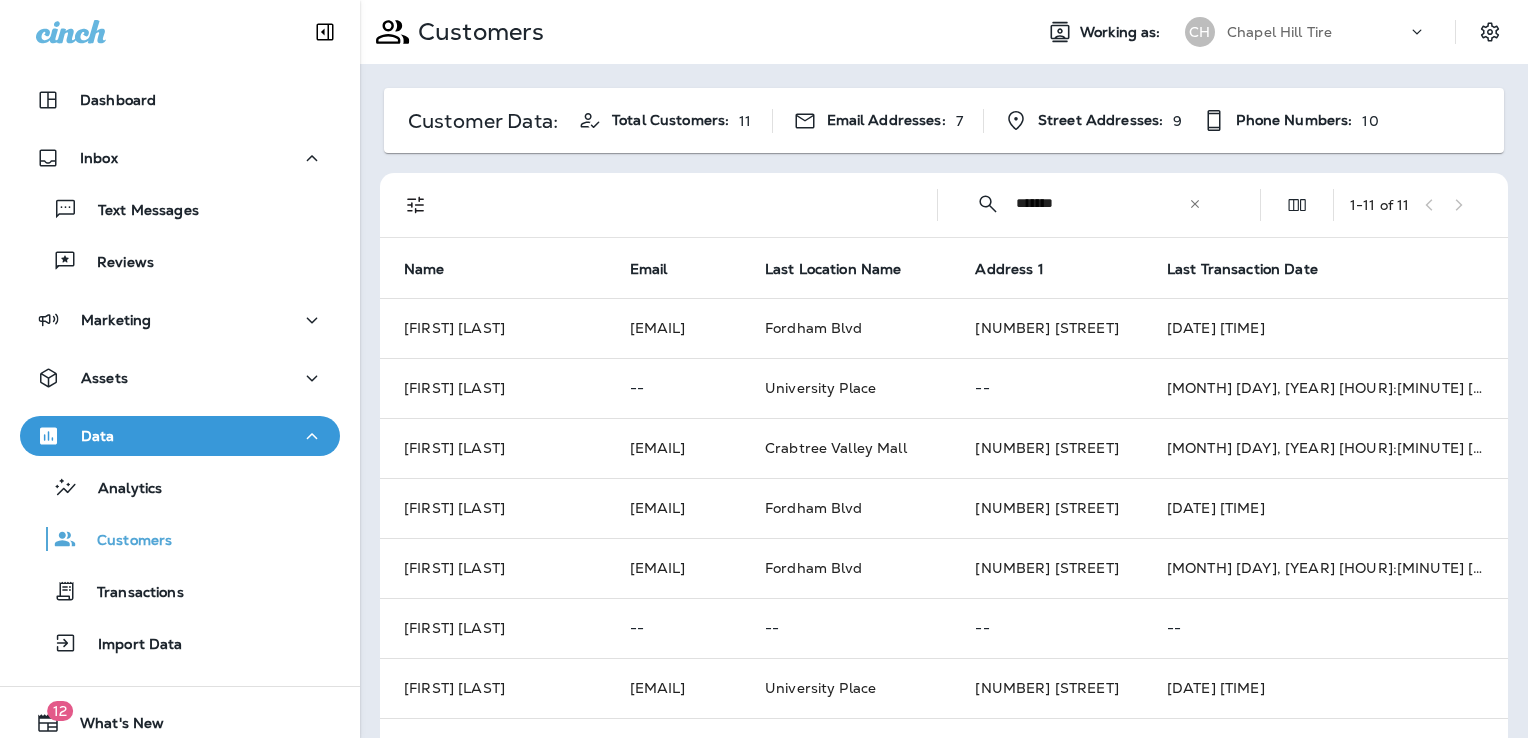 click 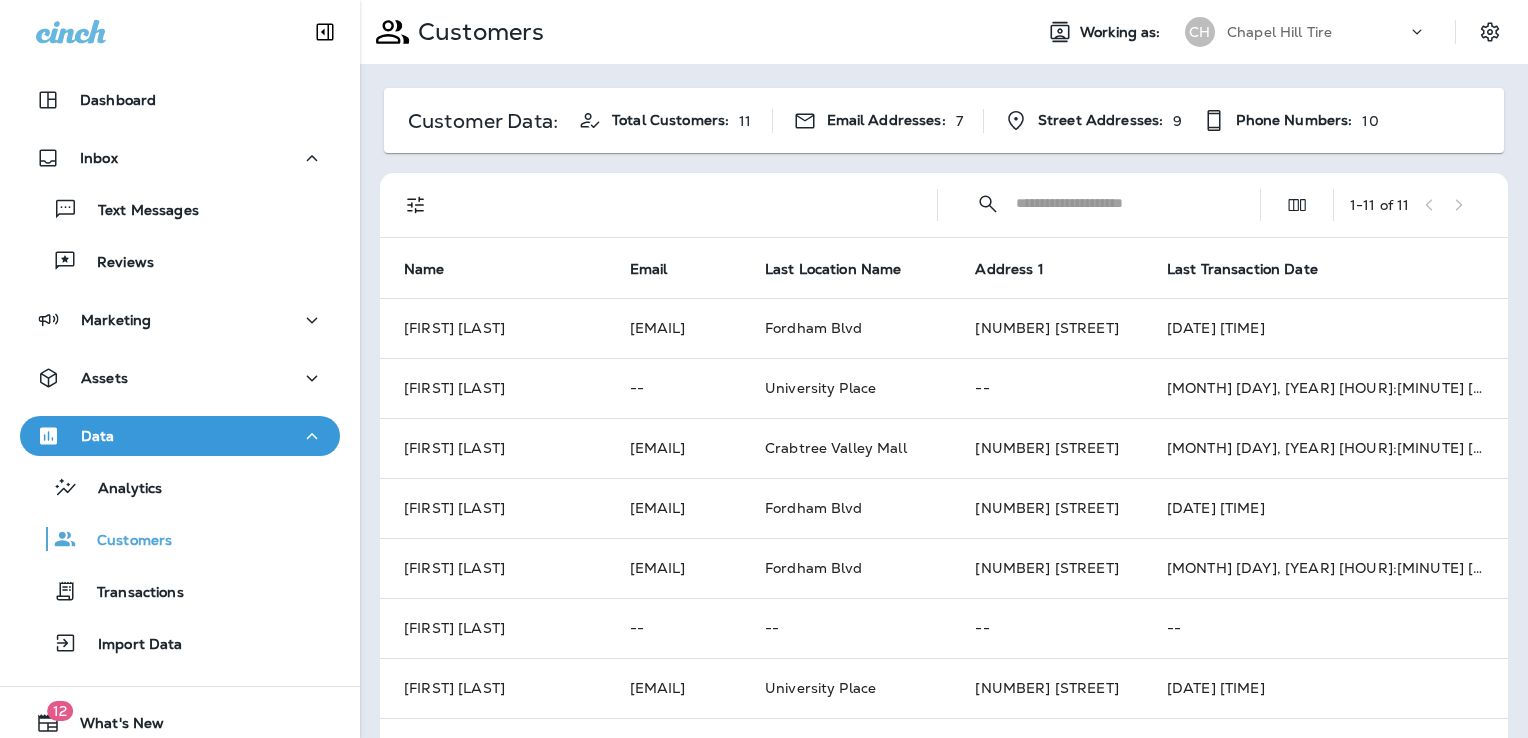 drag, startPoint x: 1026, startPoint y: 211, endPoint x: 1019, endPoint y: 201, distance: 12.206555 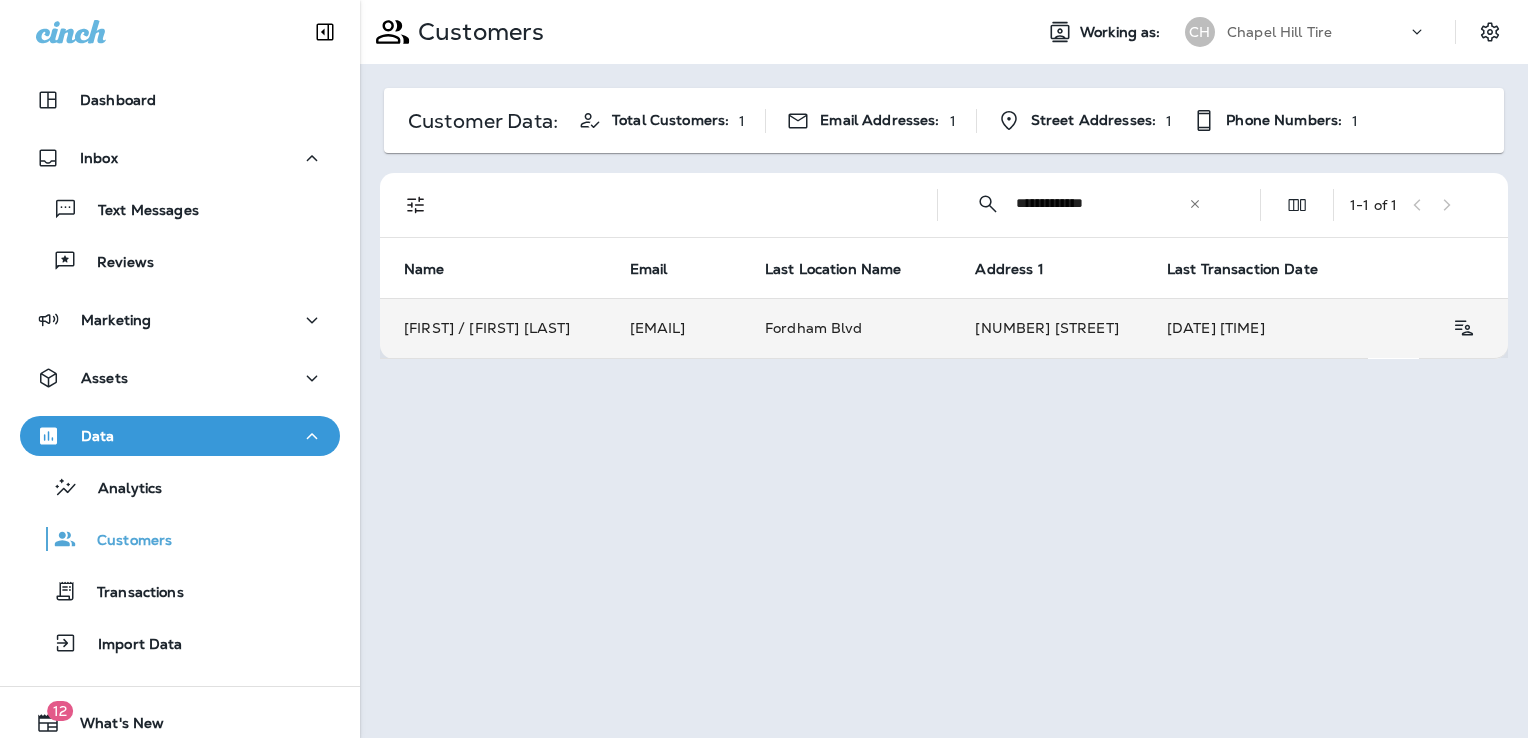 type on "**********" 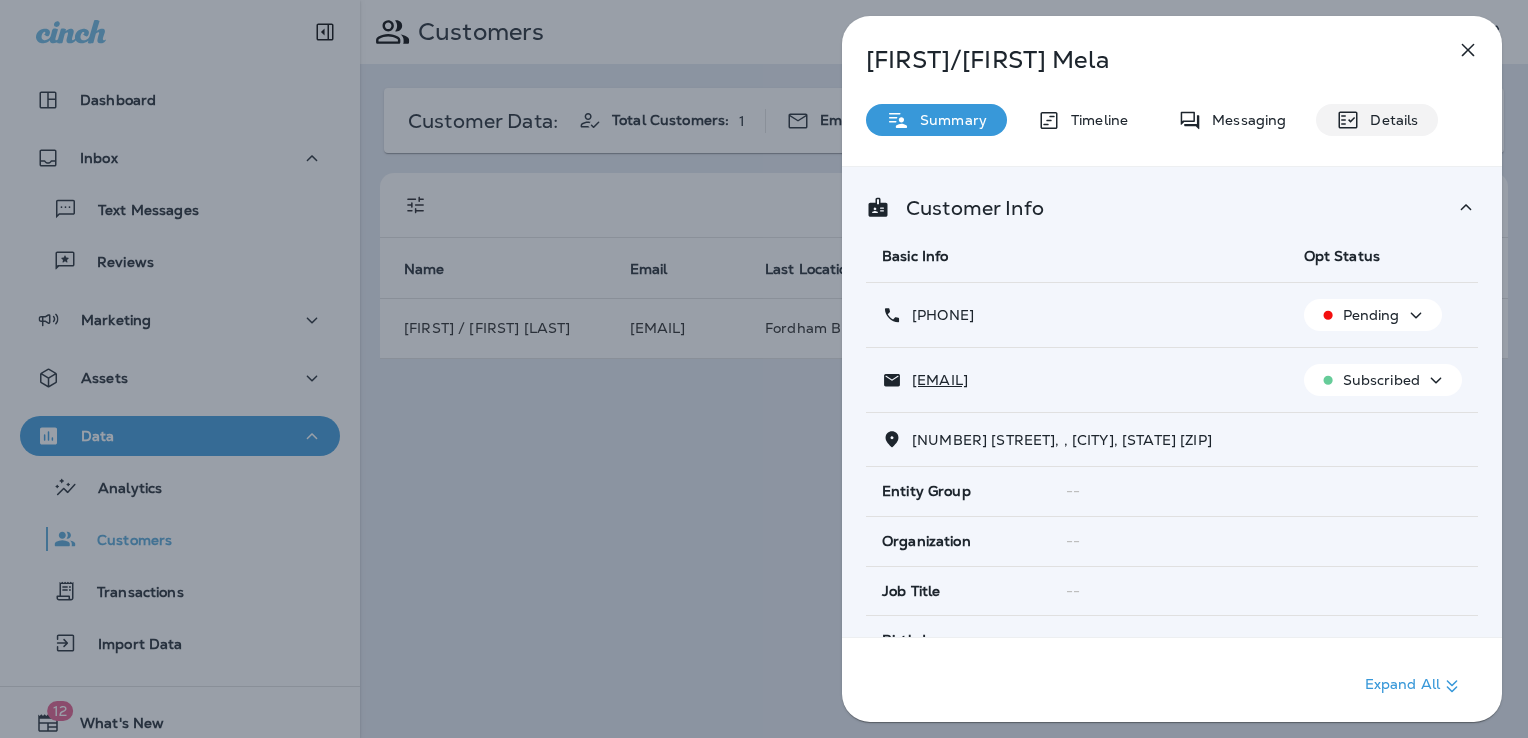 click on "Details" at bounding box center [1389, 120] 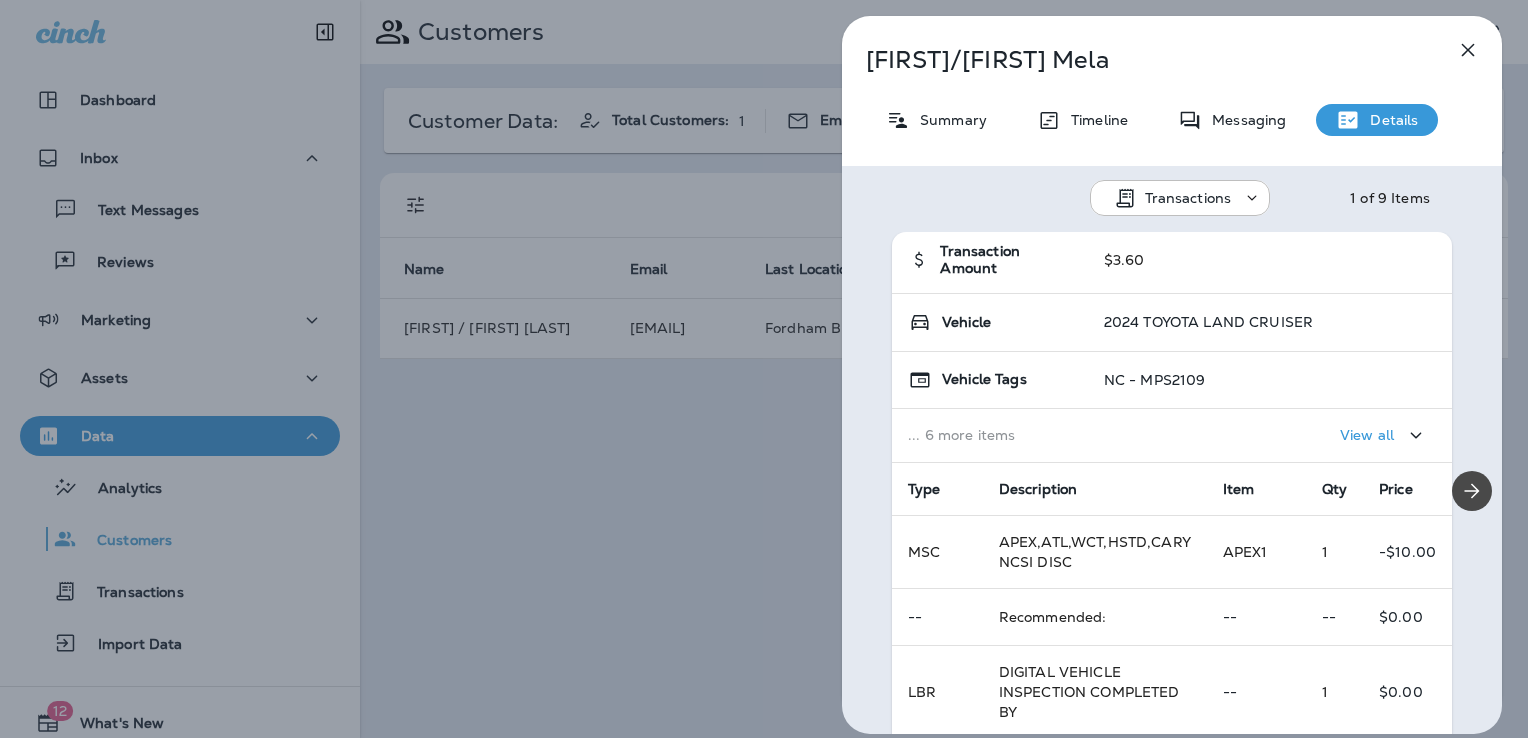 scroll, scrollTop: 300, scrollLeft: 0, axis: vertical 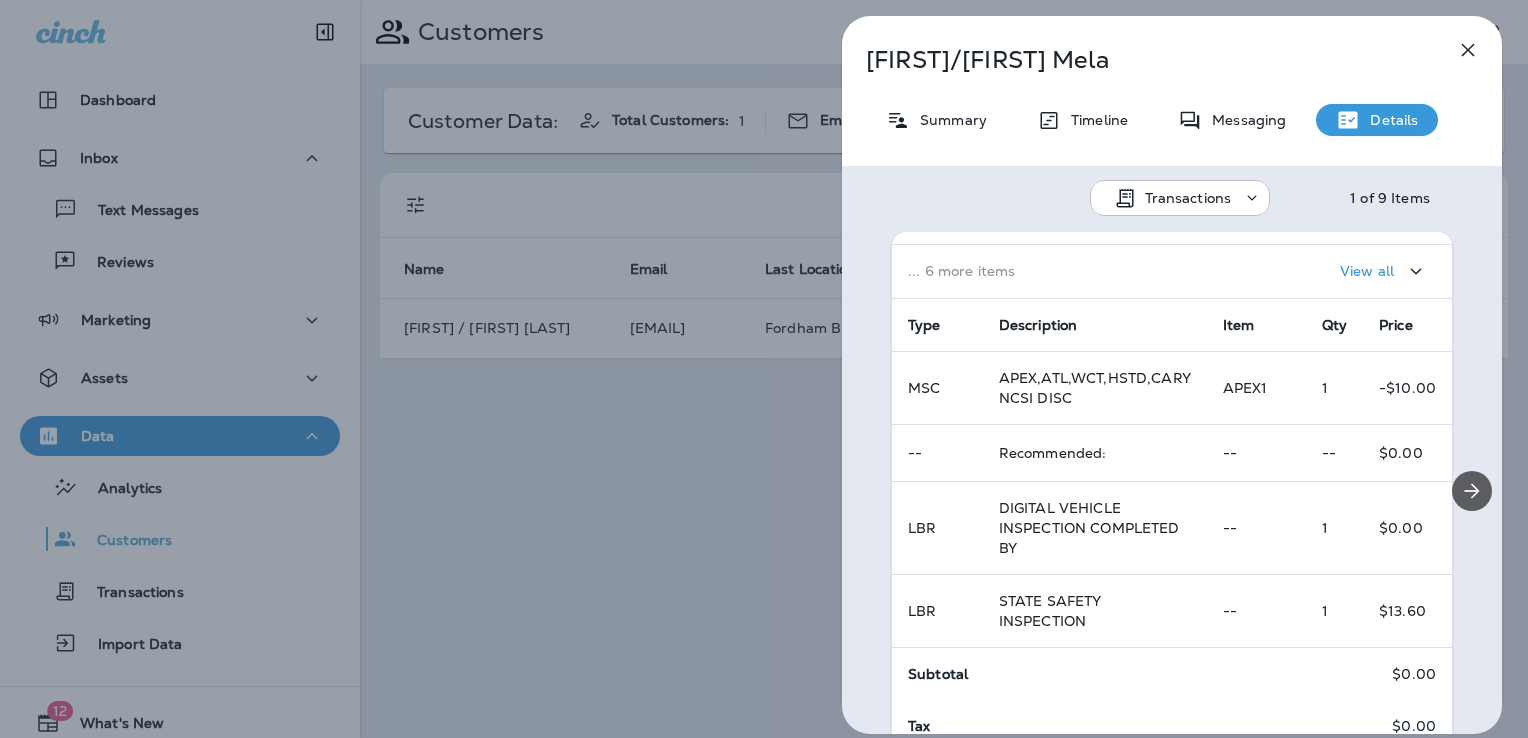click 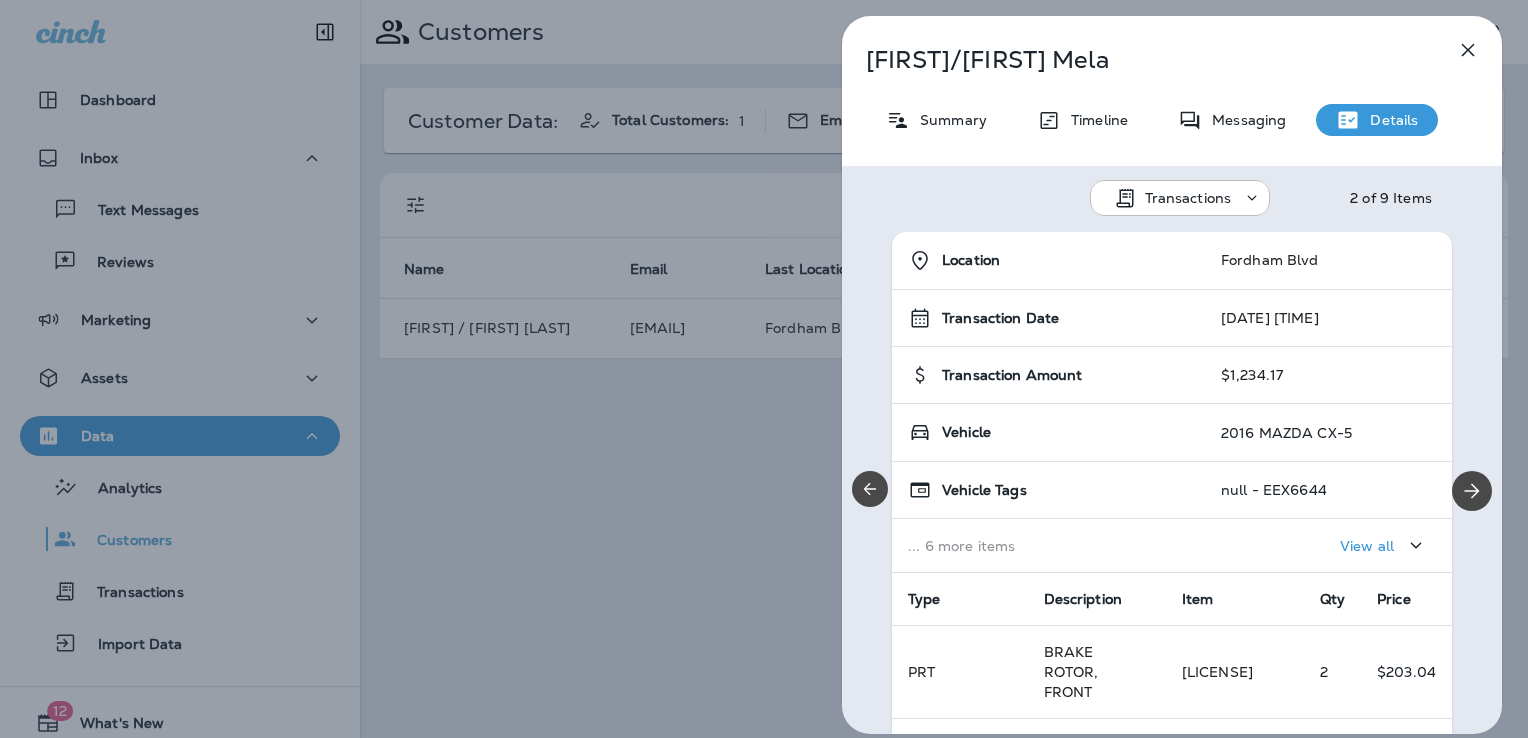 click 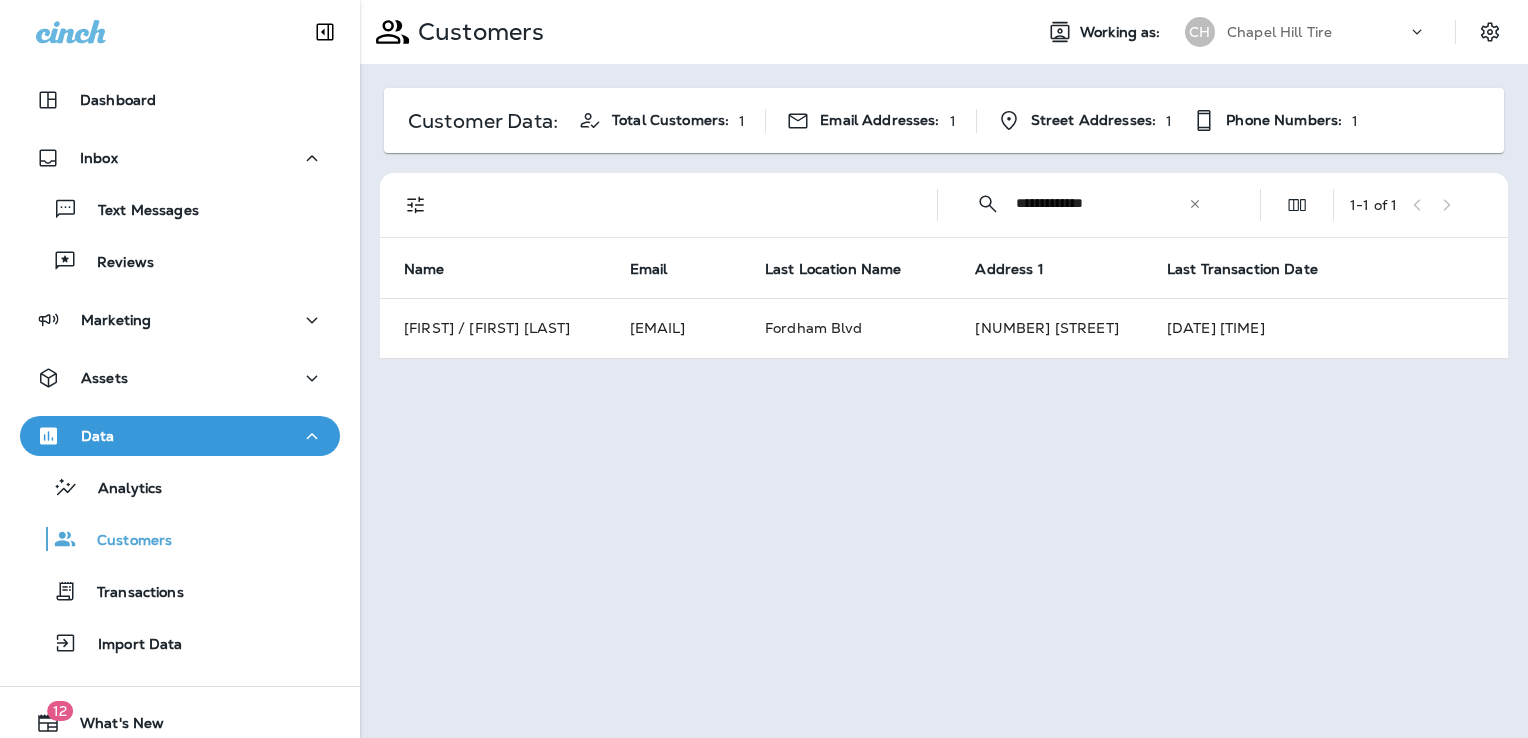 click 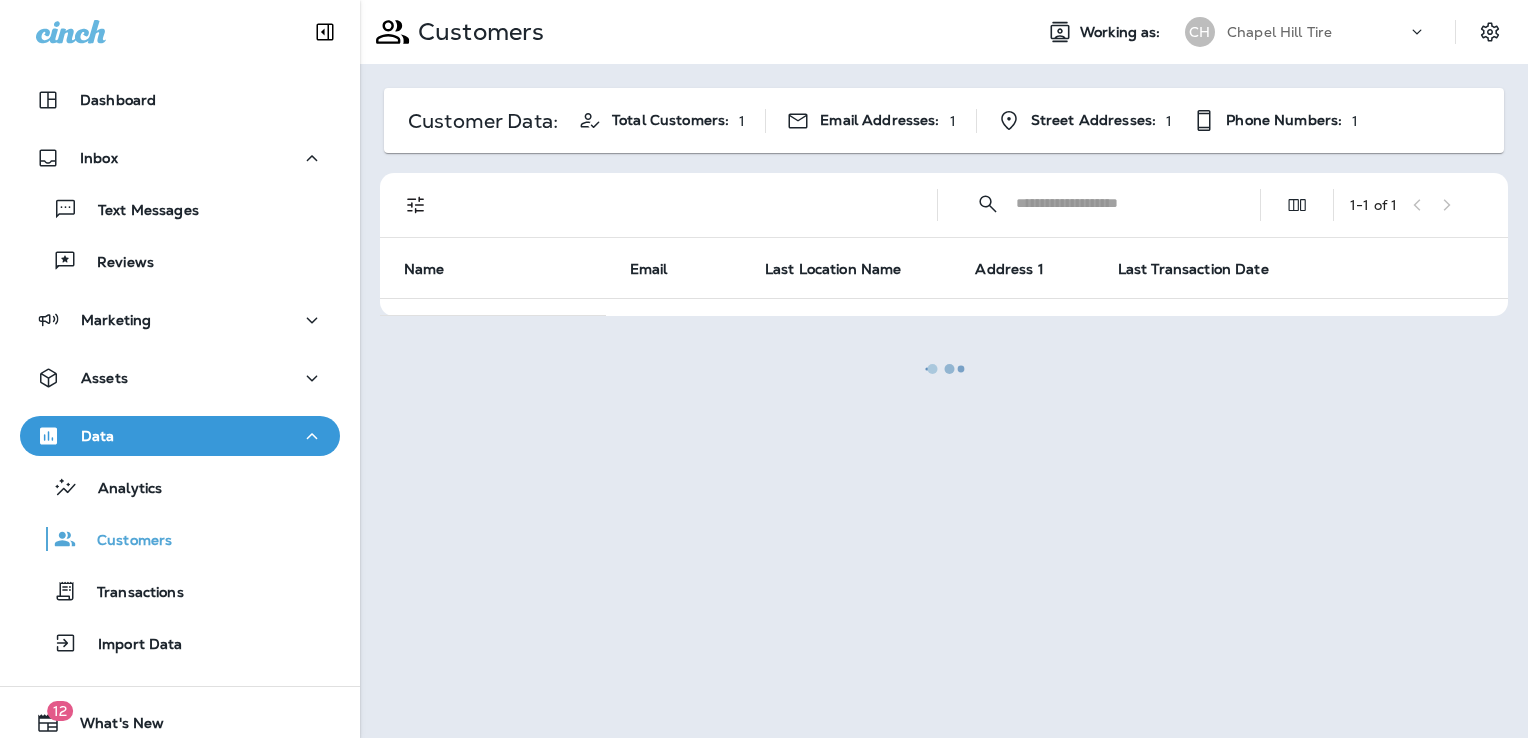 click at bounding box center [944, 369] 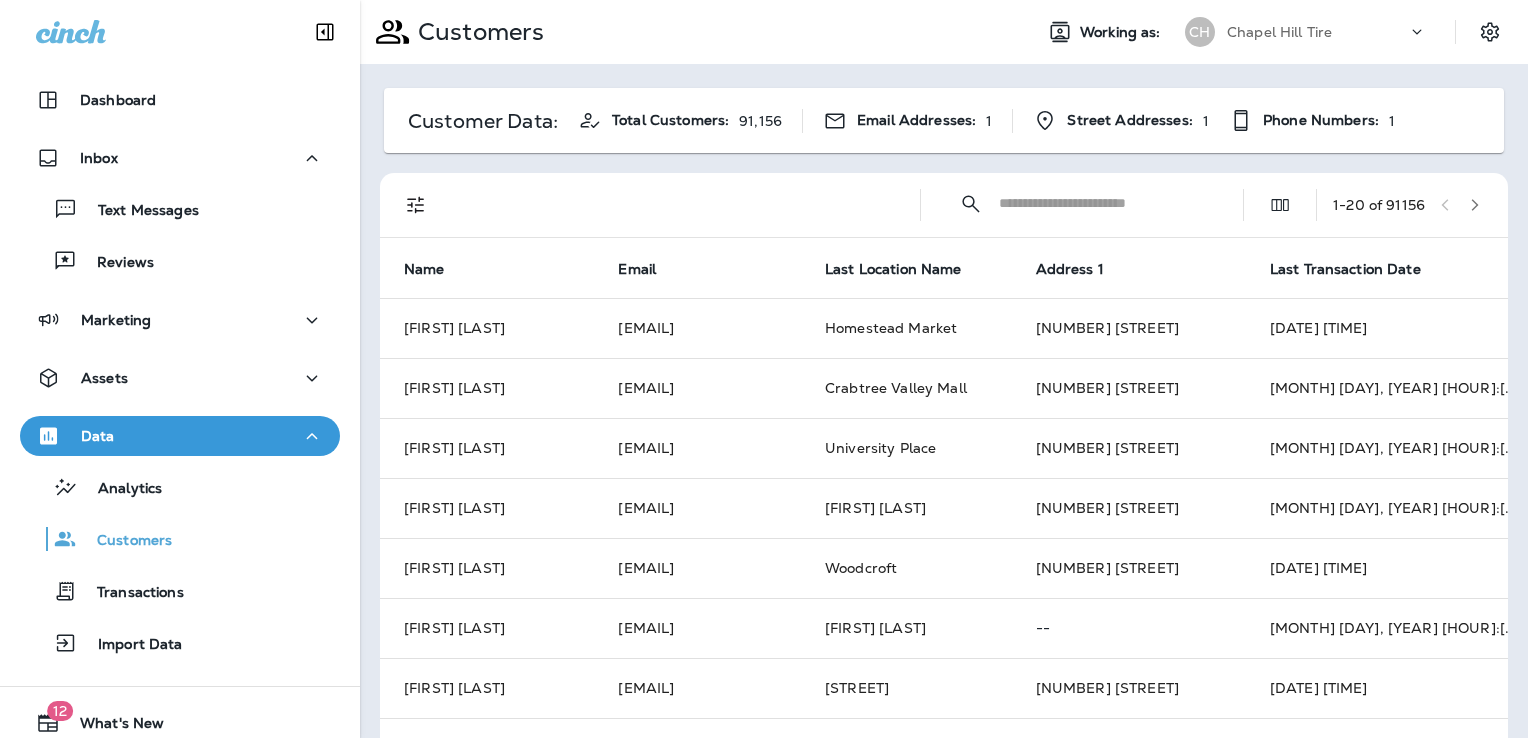 click at bounding box center (1103, 203) 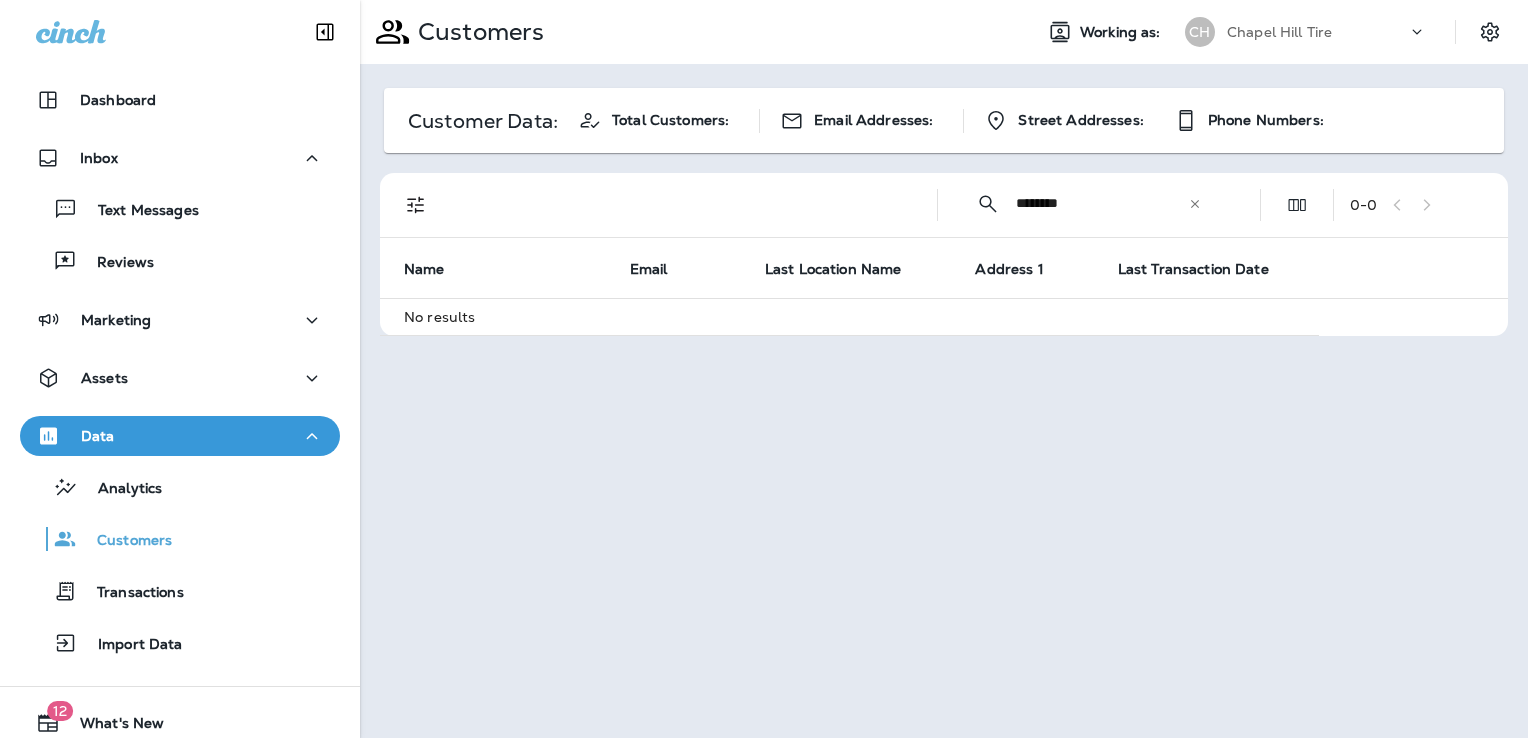 click on "********" at bounding box center (1102, 203) 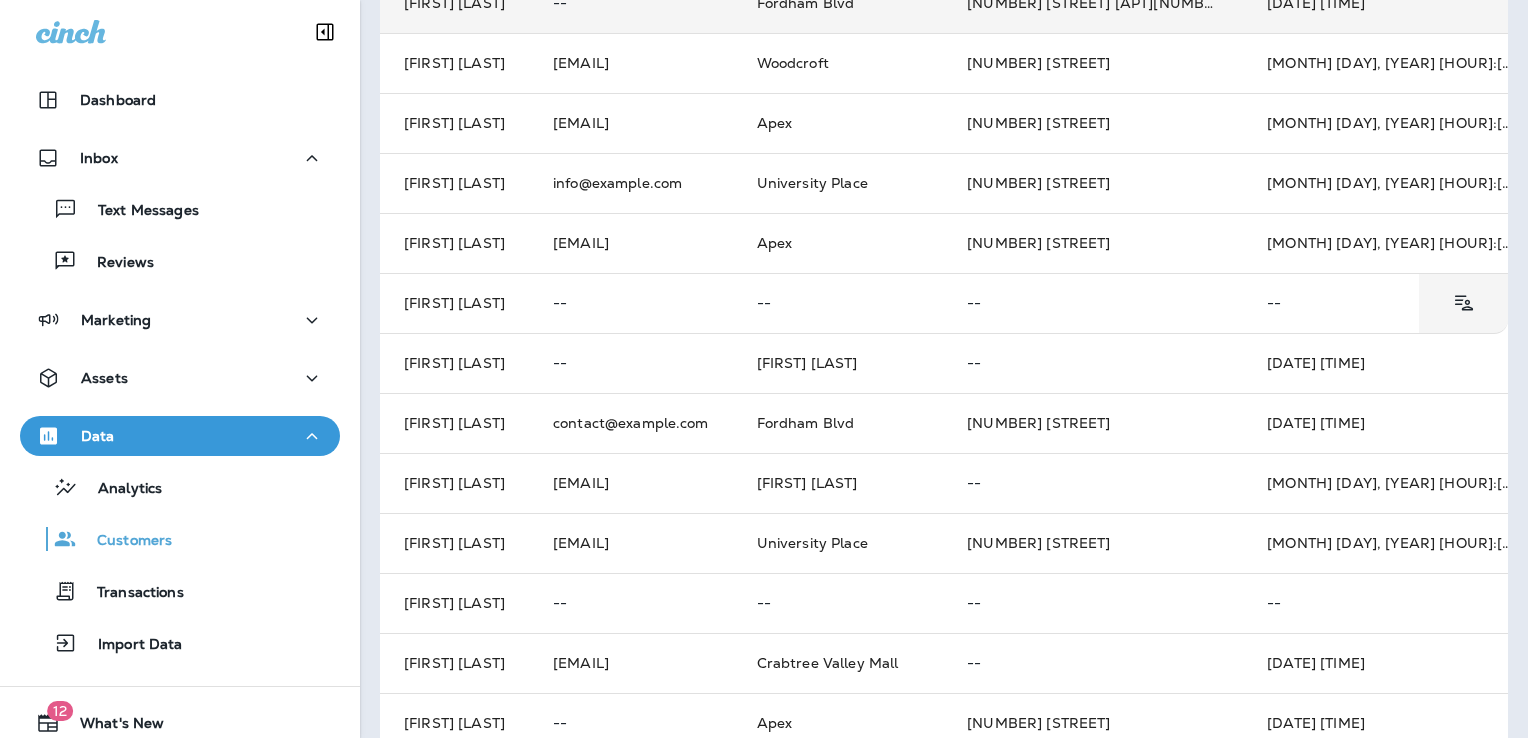 scroll, scrollTop: 600, scrollLeft: 0, axis: vertical 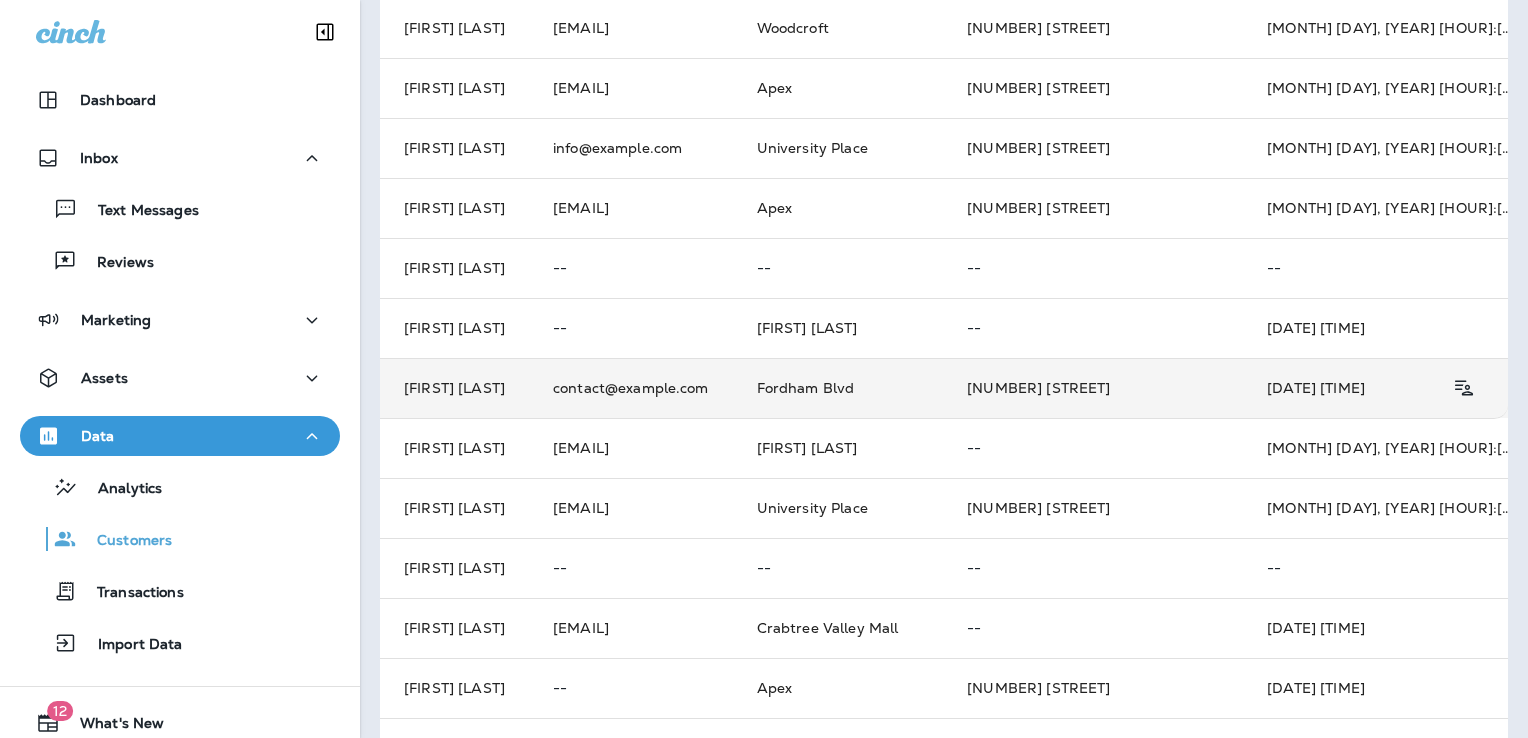 type on "********" 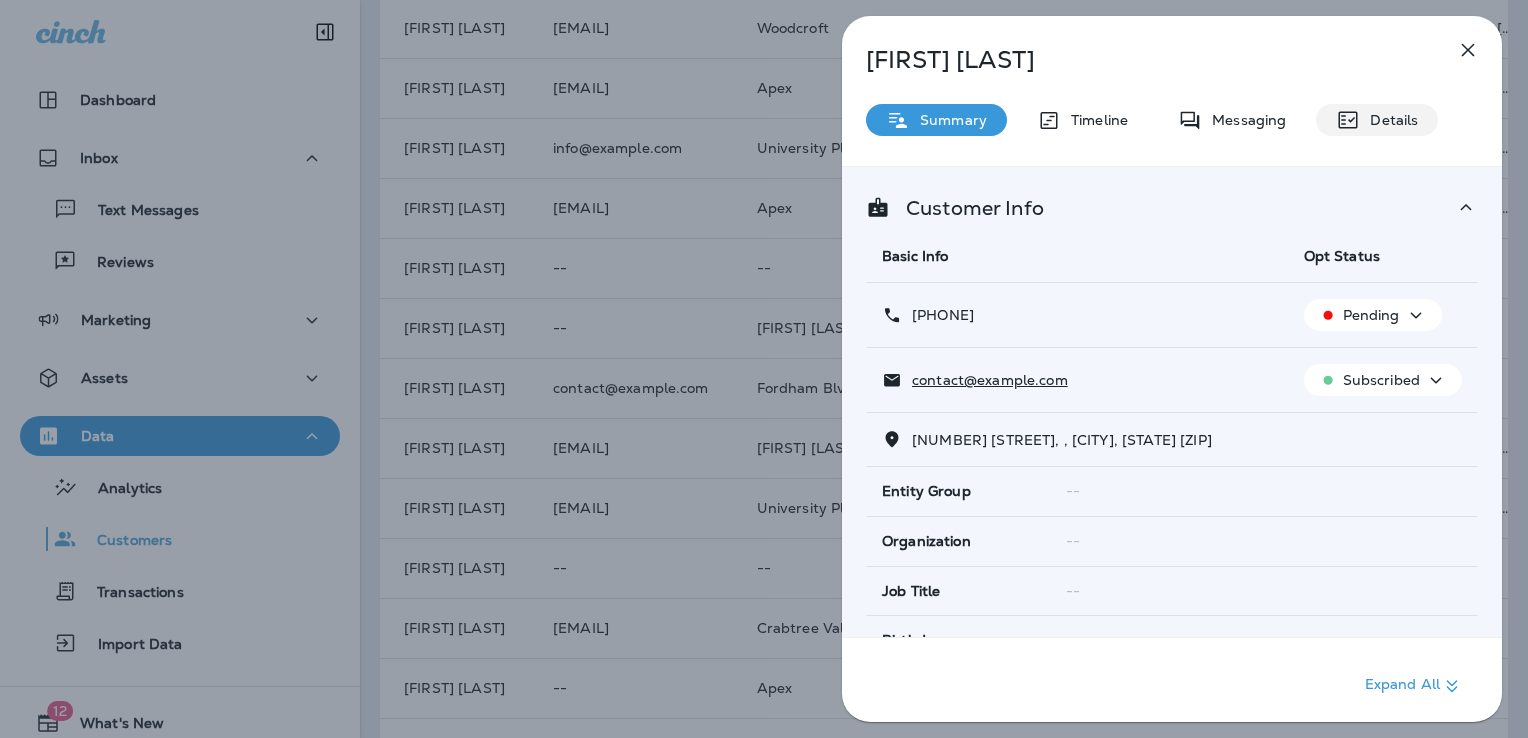 click on "Details" at bounding box center [1377, 120] 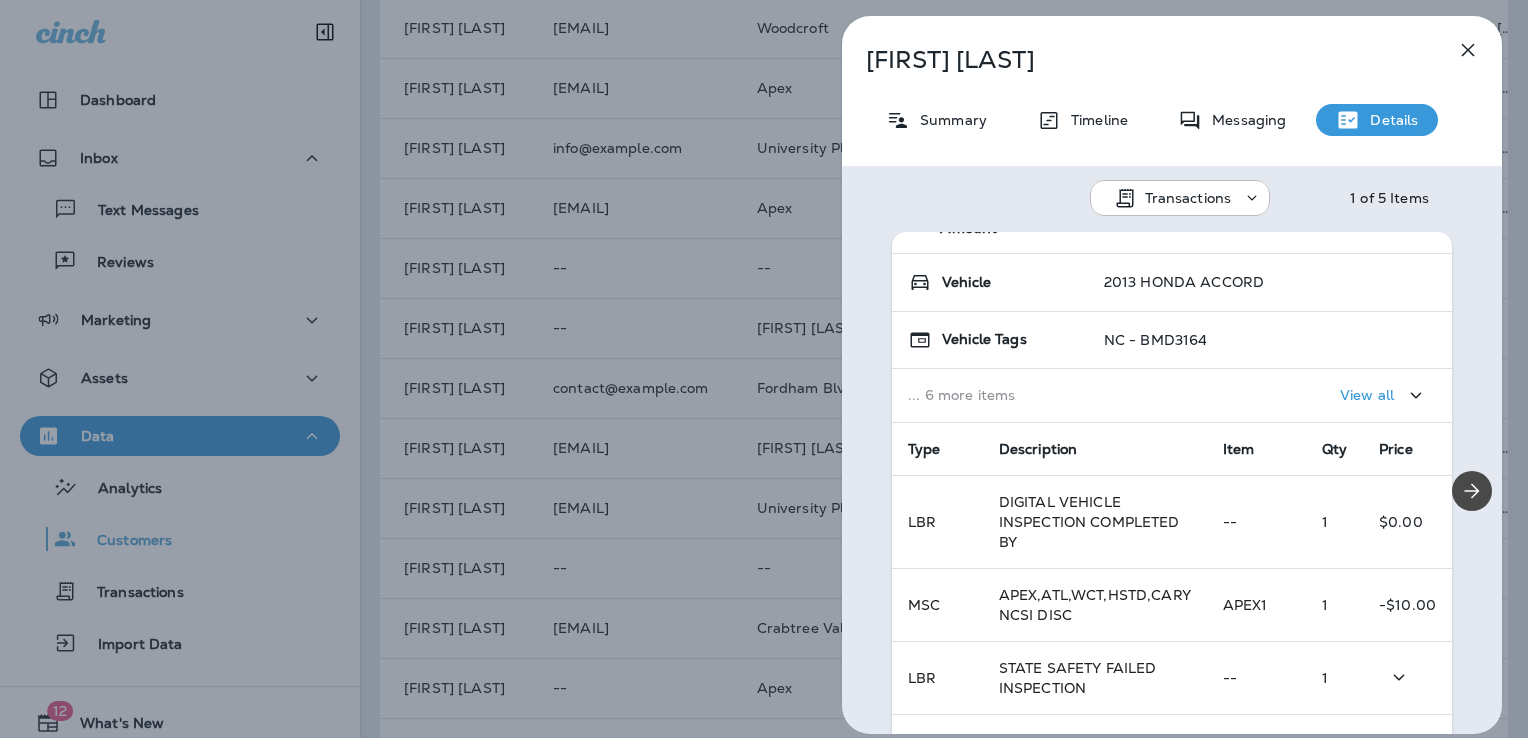 scroll, scrollTop: 0, scrollLeft: 0, axis: both 